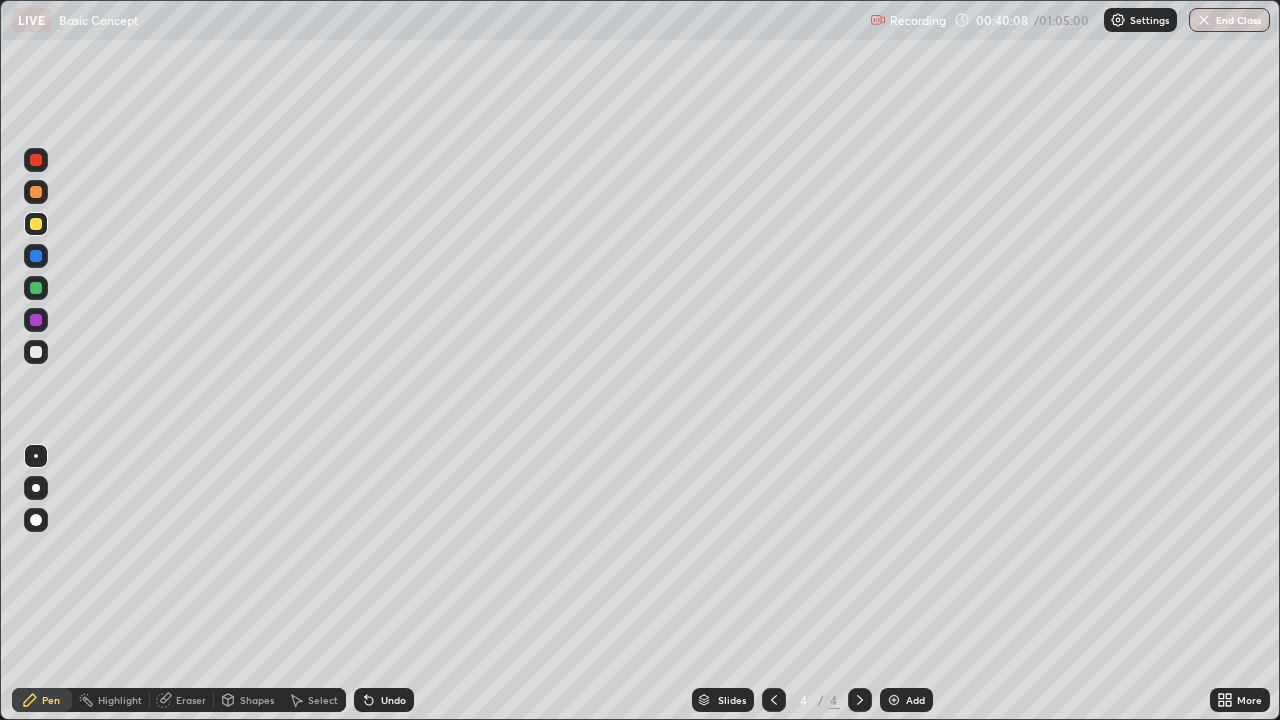 scroll, scrollTop: 0, scrollLeft: 0, axis: both 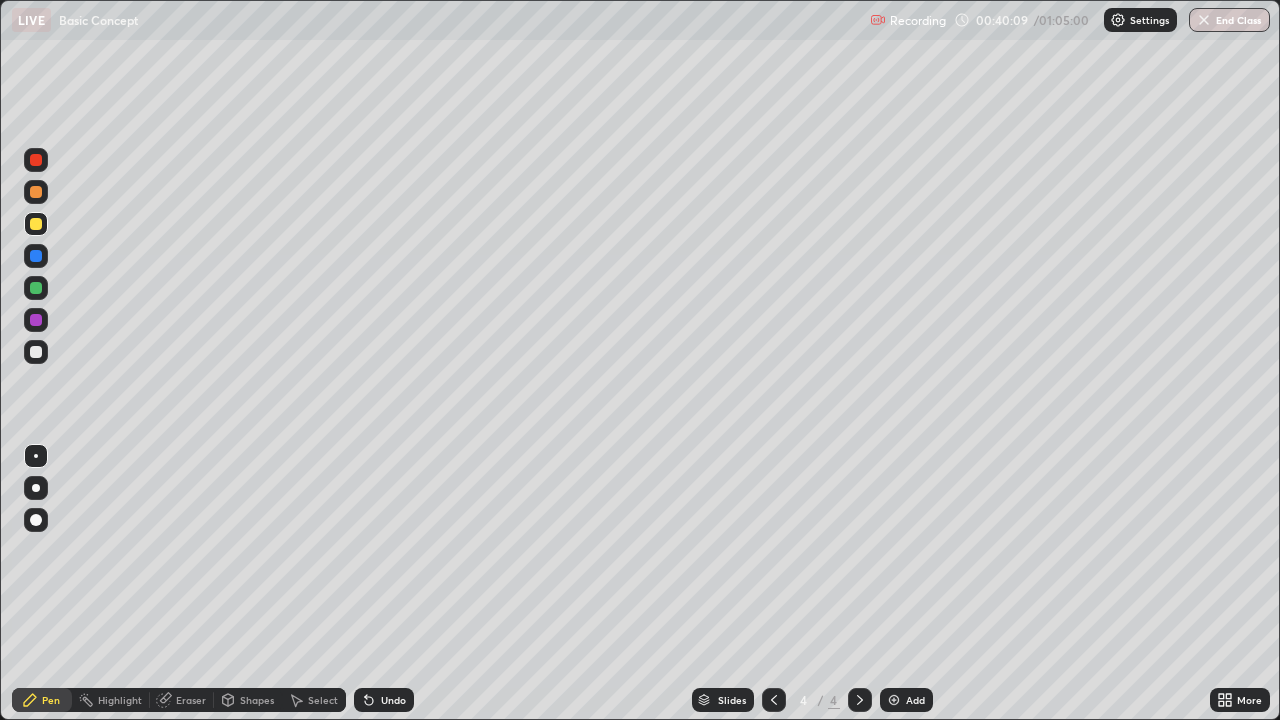 click at bounding box center [36, 352] 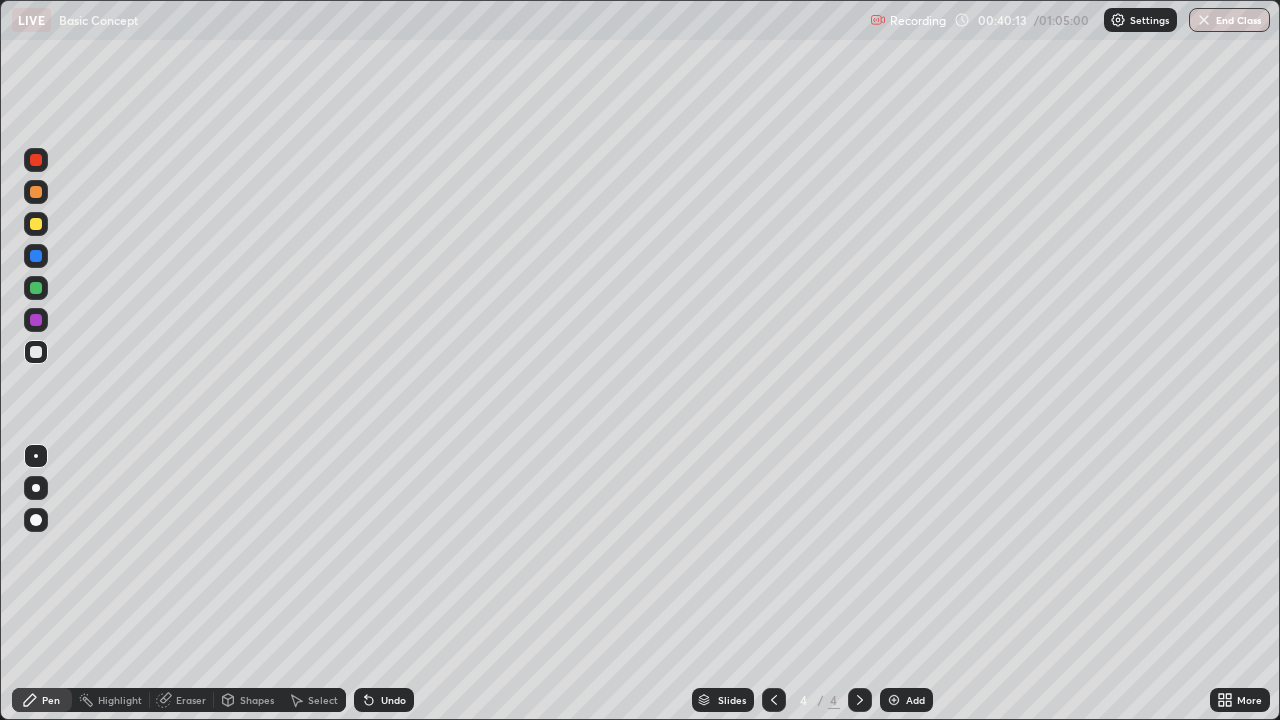 click at bounding box center [36, 488] 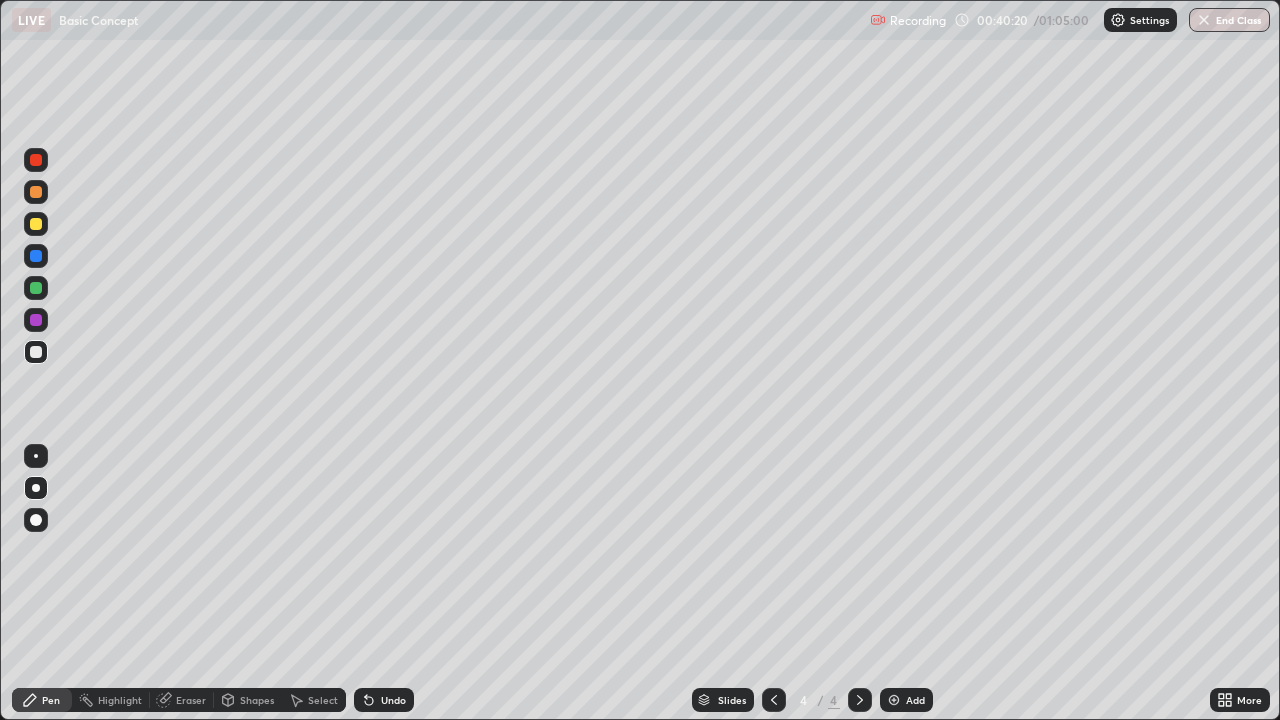 click at bounding box center (36, 224) 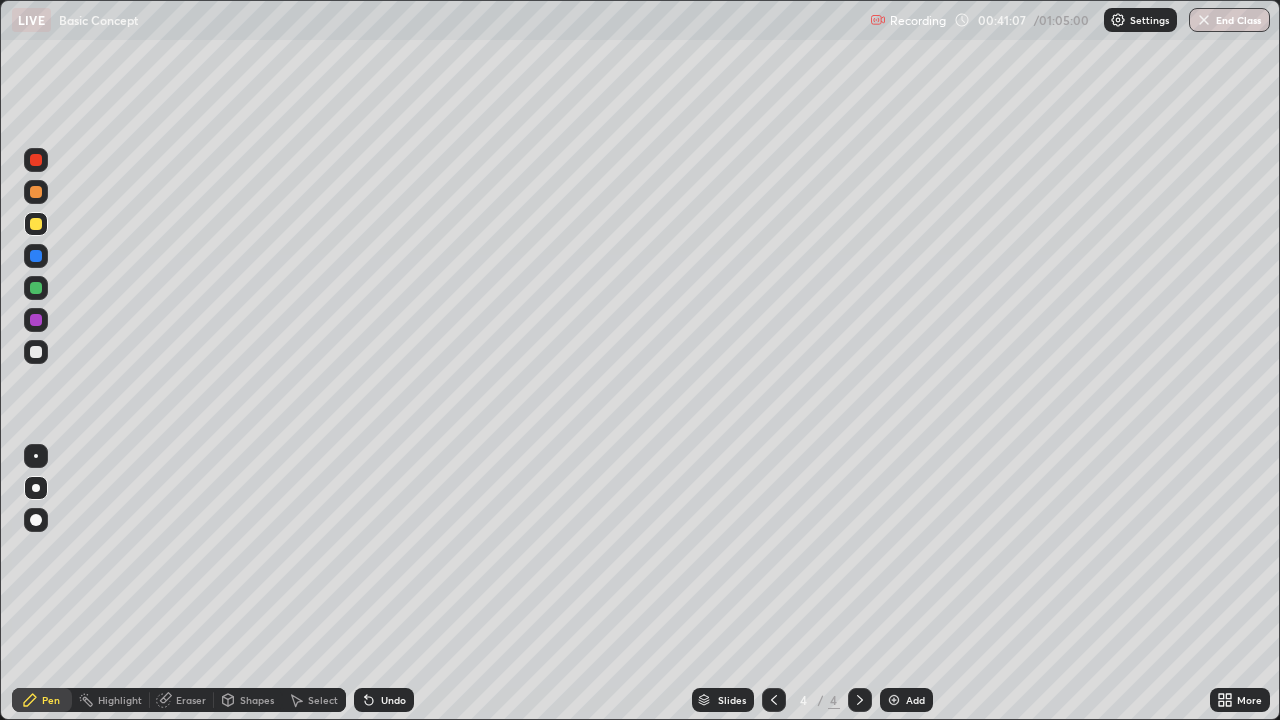 click at bounding box center (36, 192) 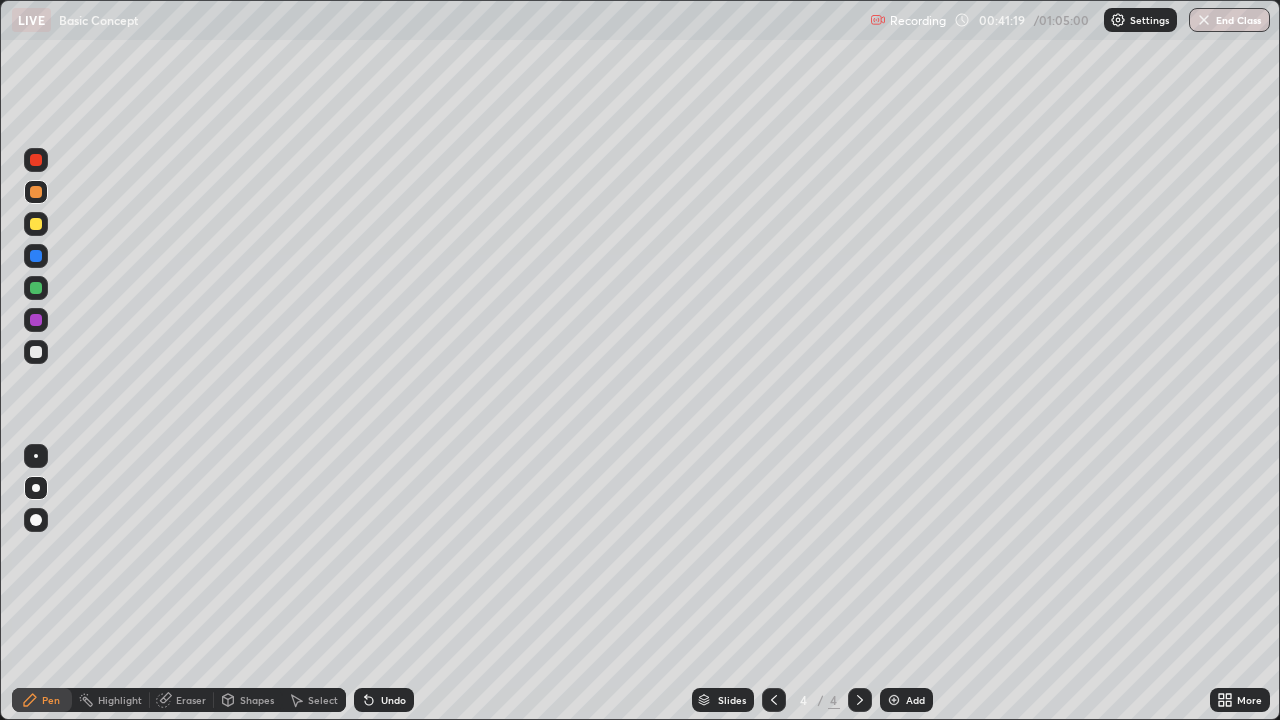 click at bounding box center (36, 160) 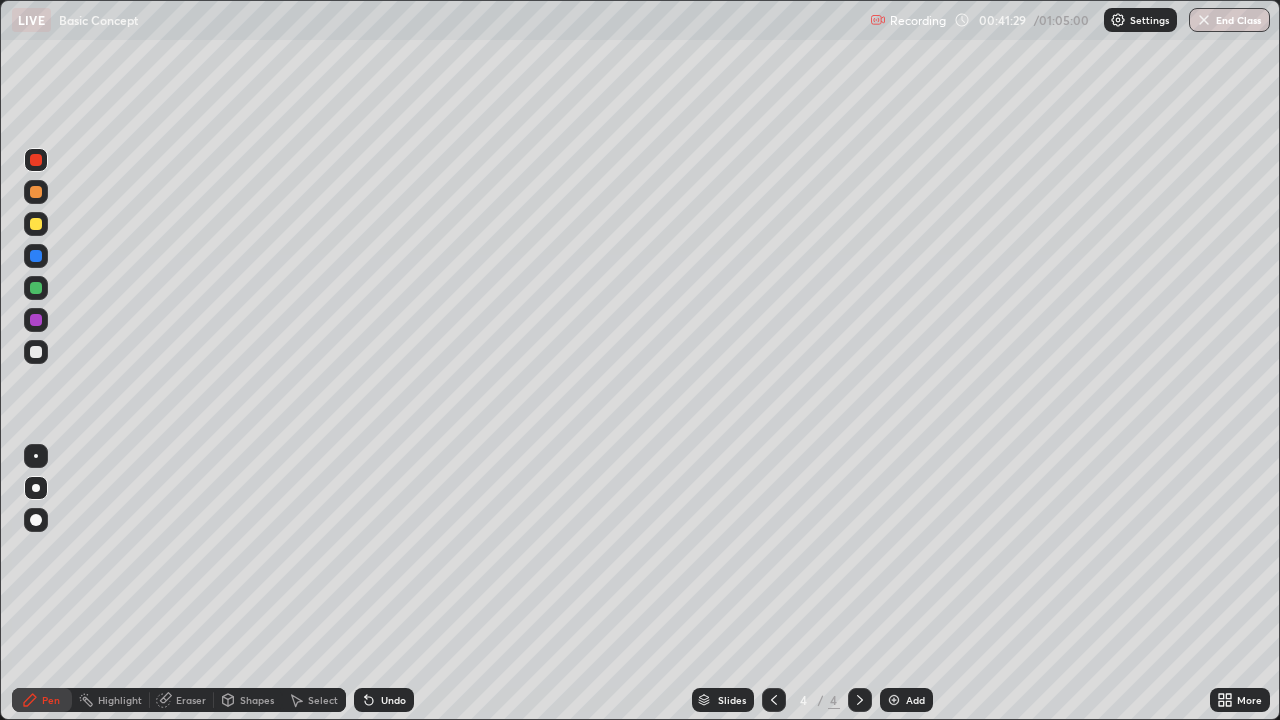 click at bounding box center [36, 288] 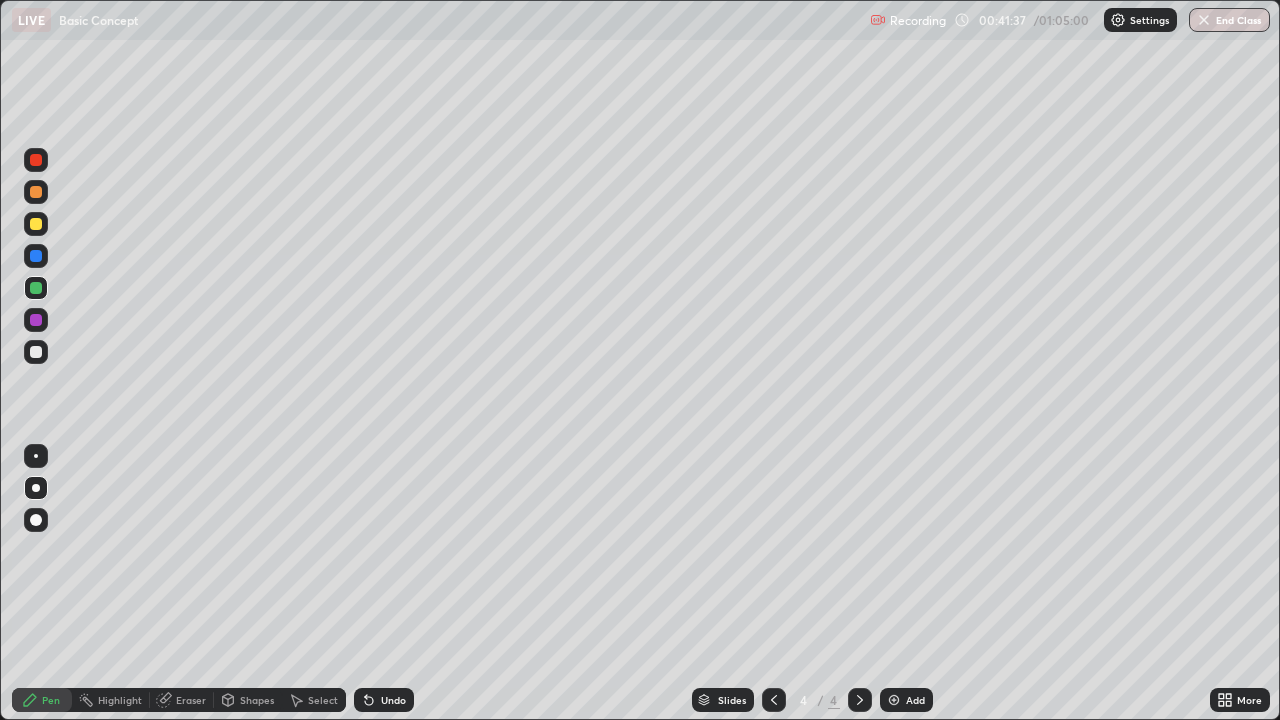 click at bounding box center [36, 352] 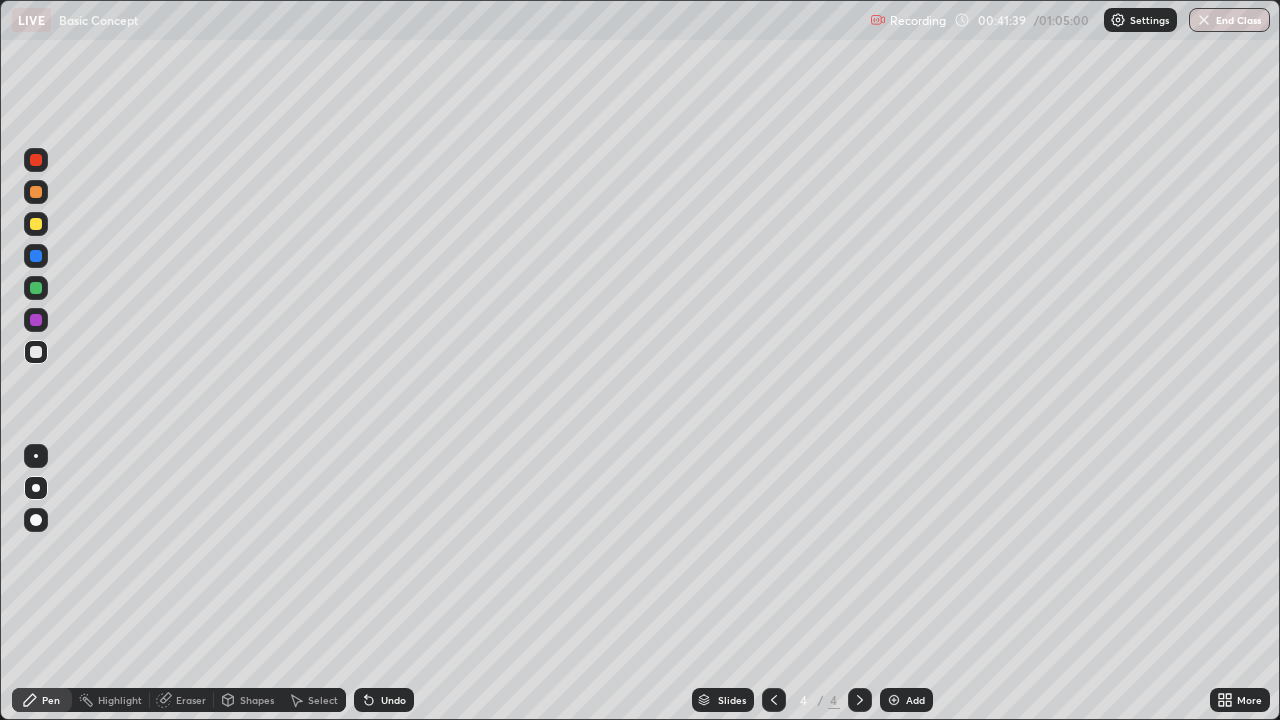 click at bounding box center [36, 192] 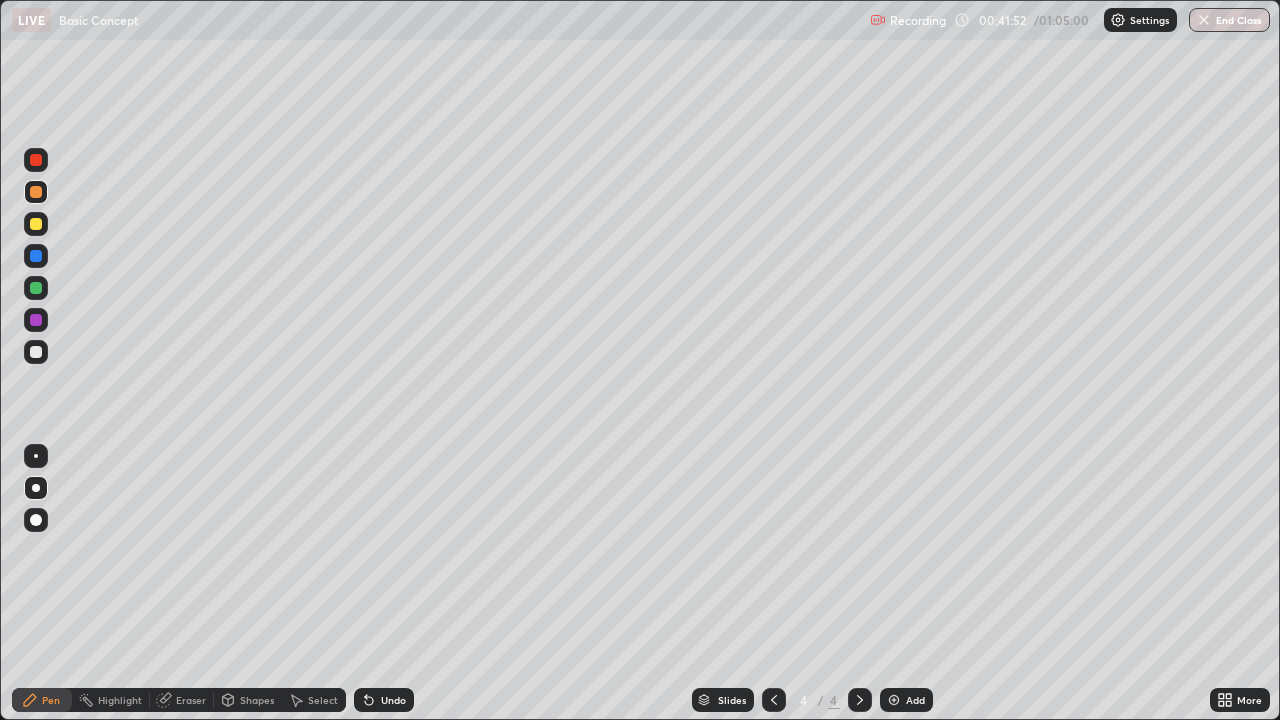 click at bounding box center (36, 352) 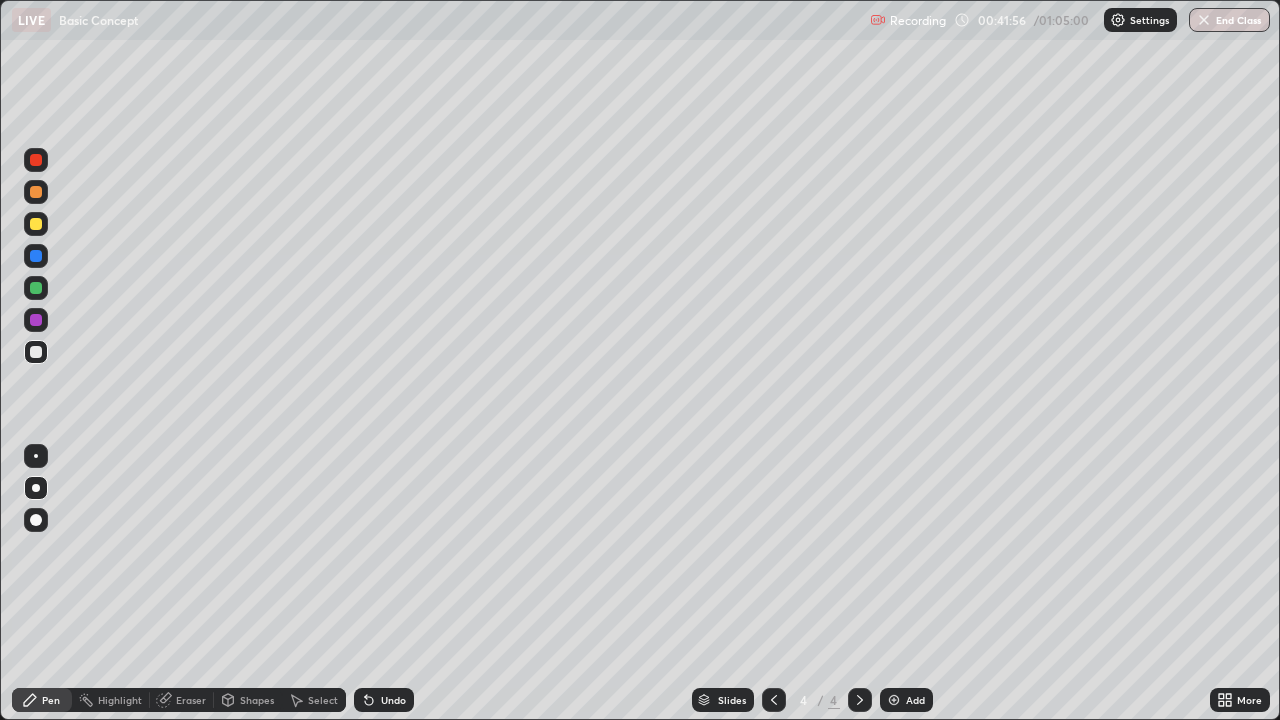 click at bounding box center (36, 192) 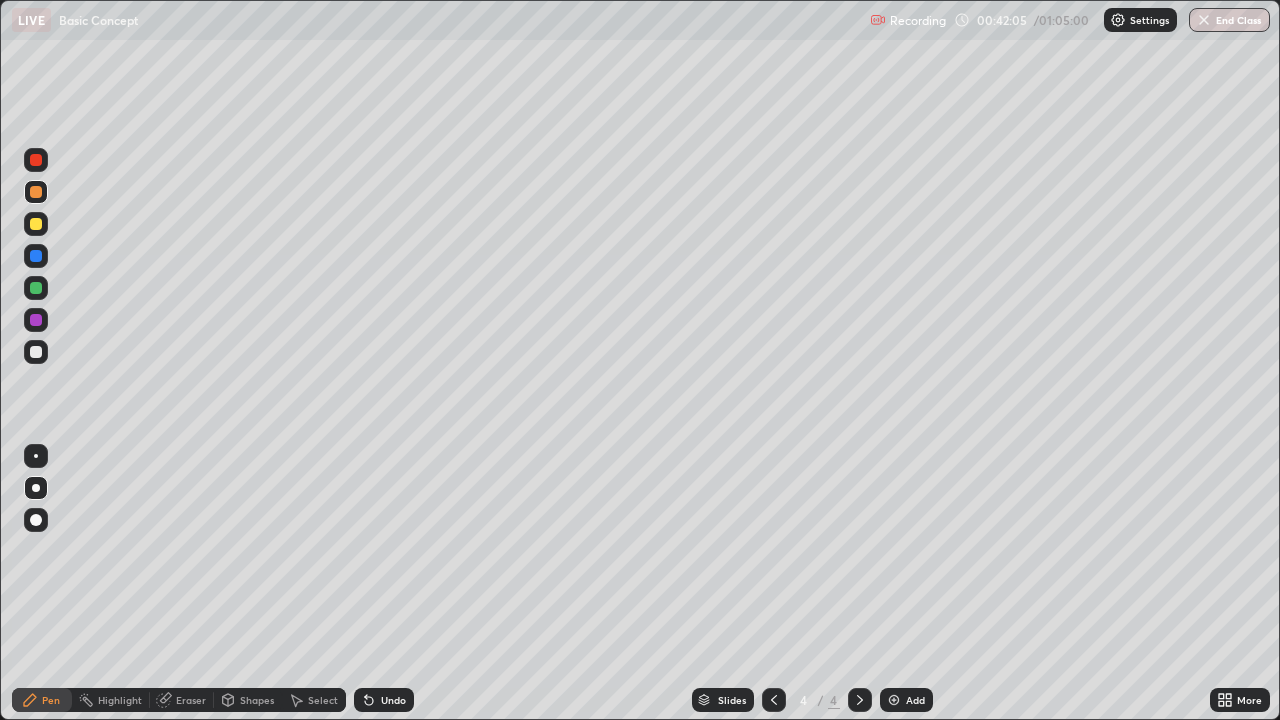 click at bounding box center [36, 288] 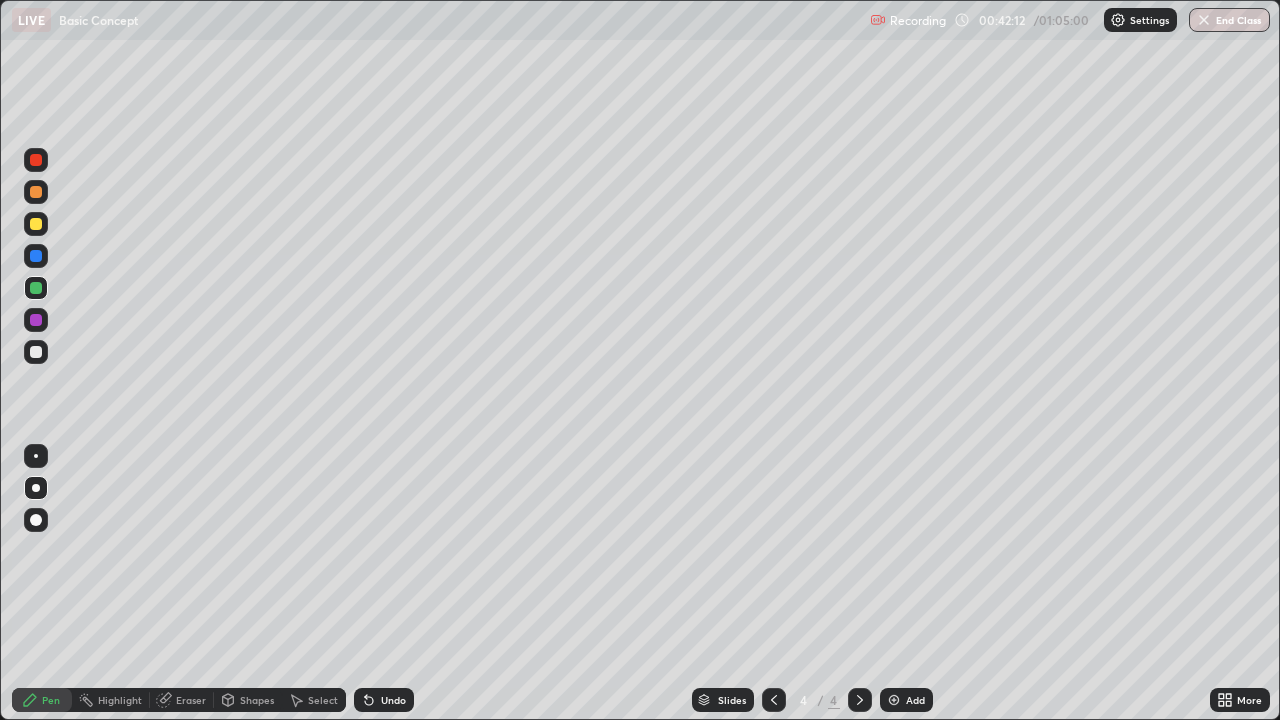 click at bounding box center [36, 160] 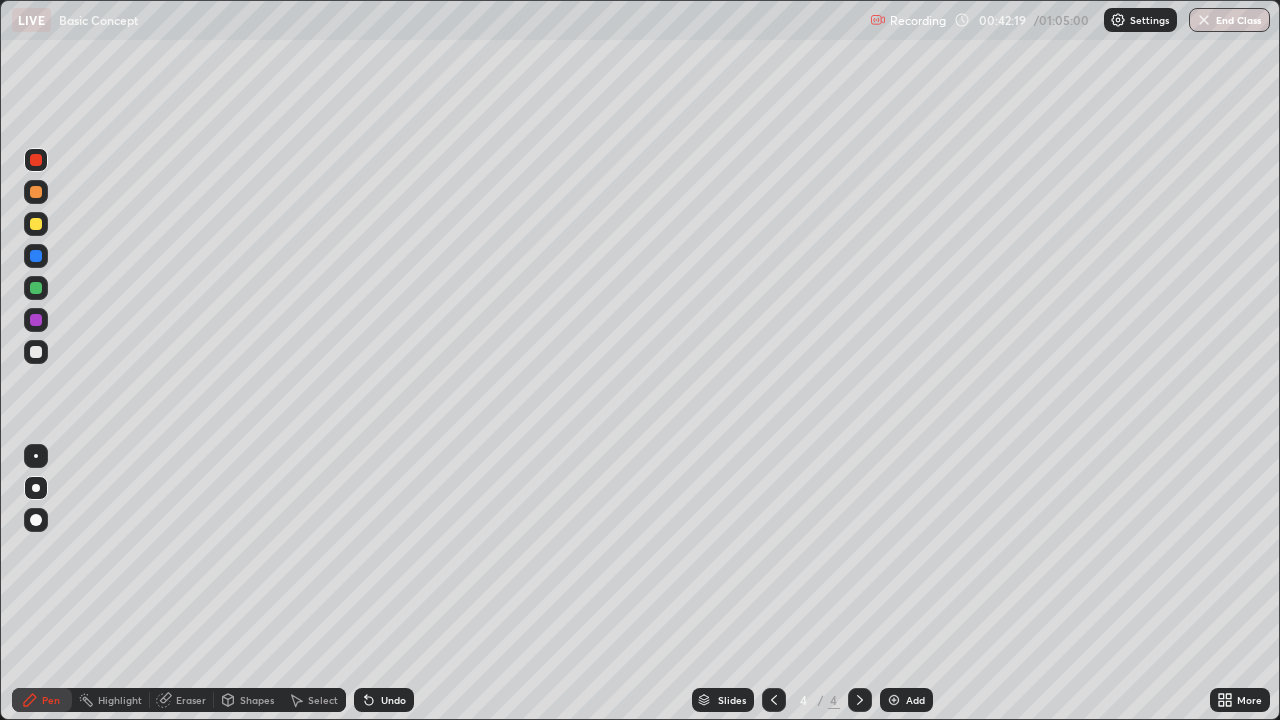 click at bounding box center [36, 352] 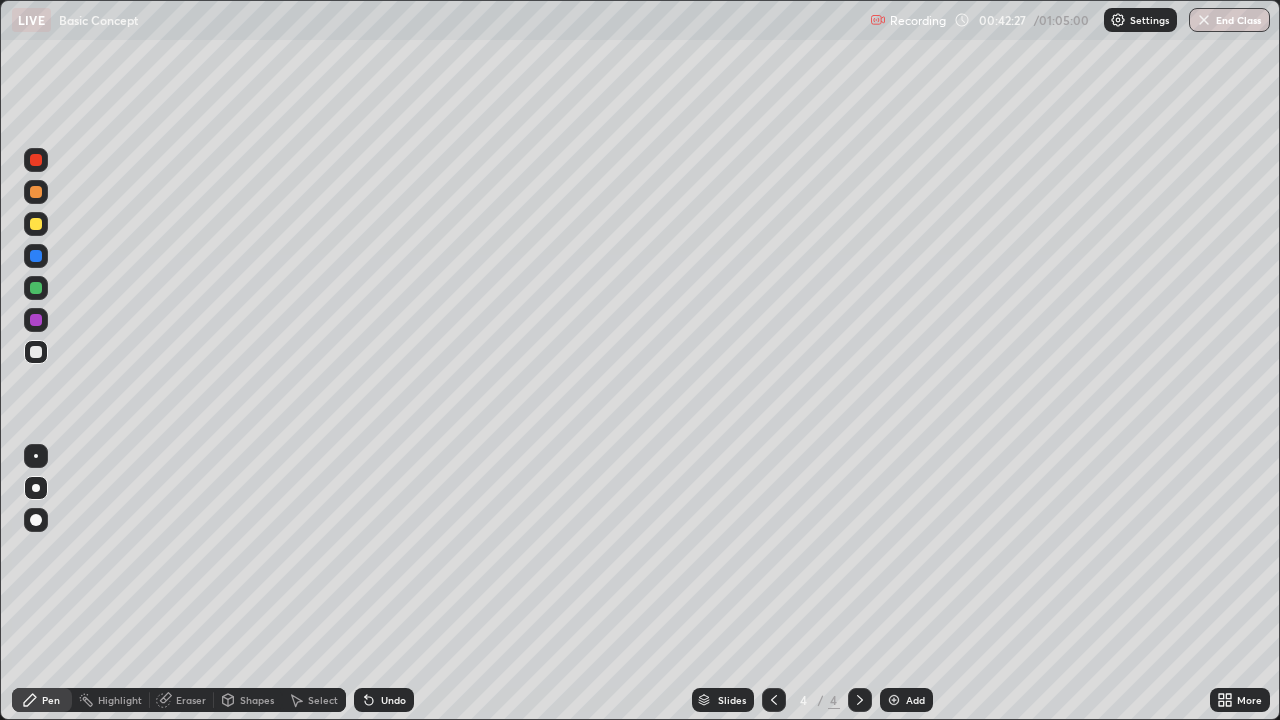 click at bounding box center [36, 160] 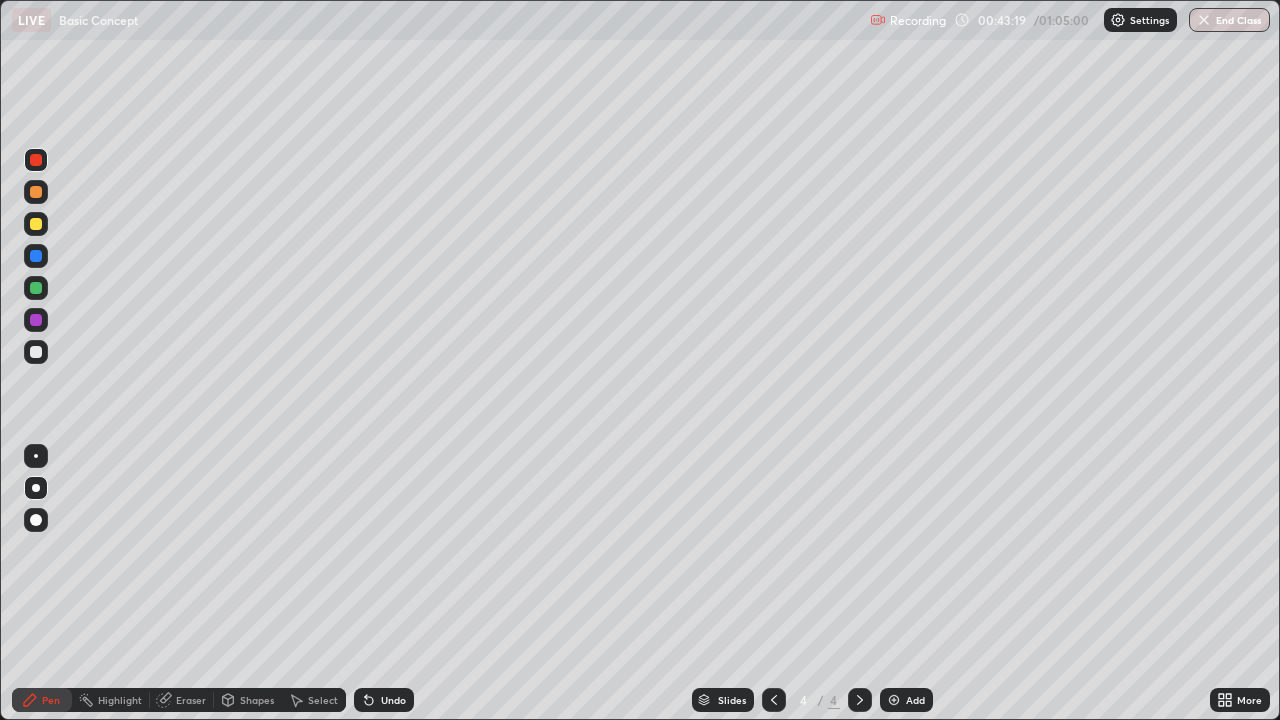 click at bounding box center (36, 352) 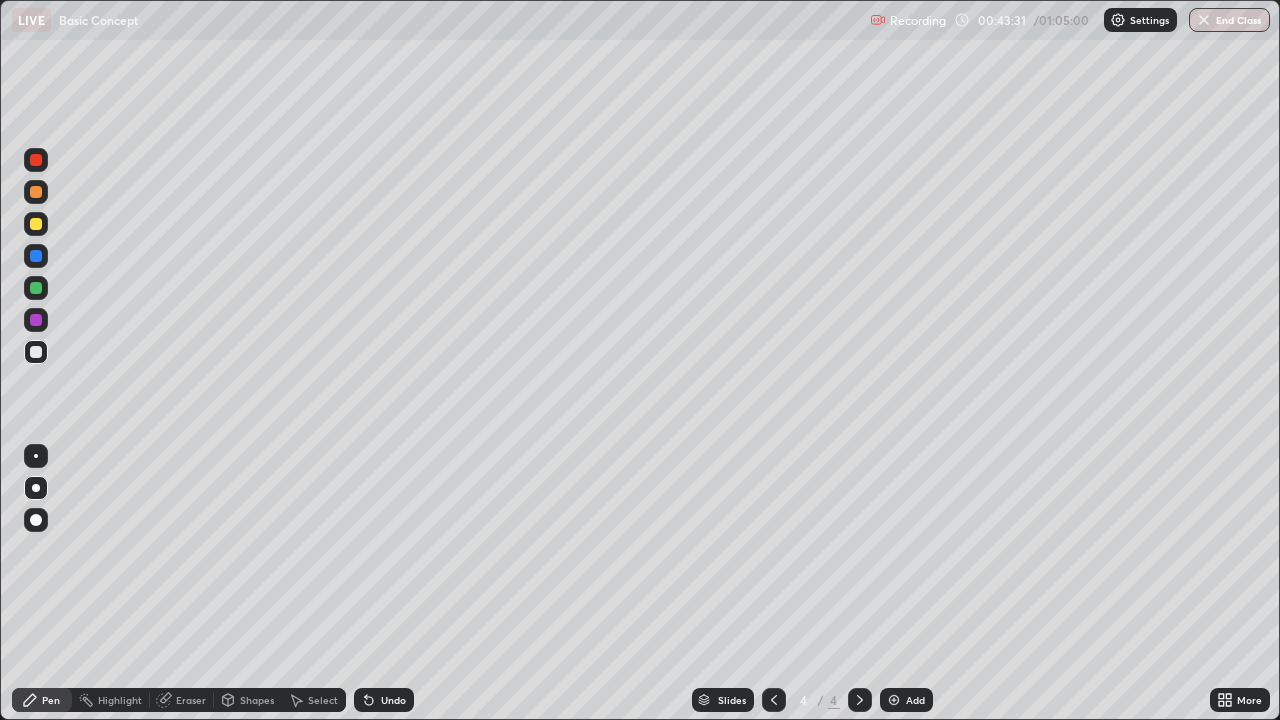 click at bounding box center (894, 700) 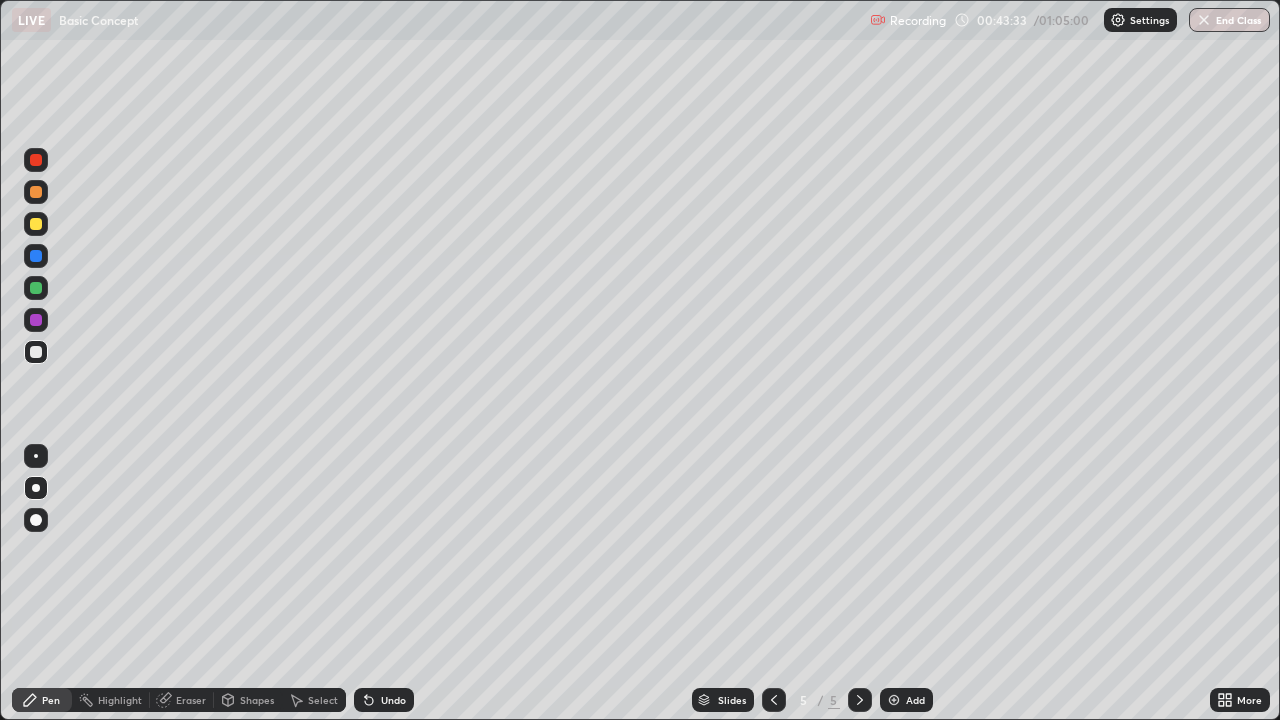 click at bounding box center [36, 288] 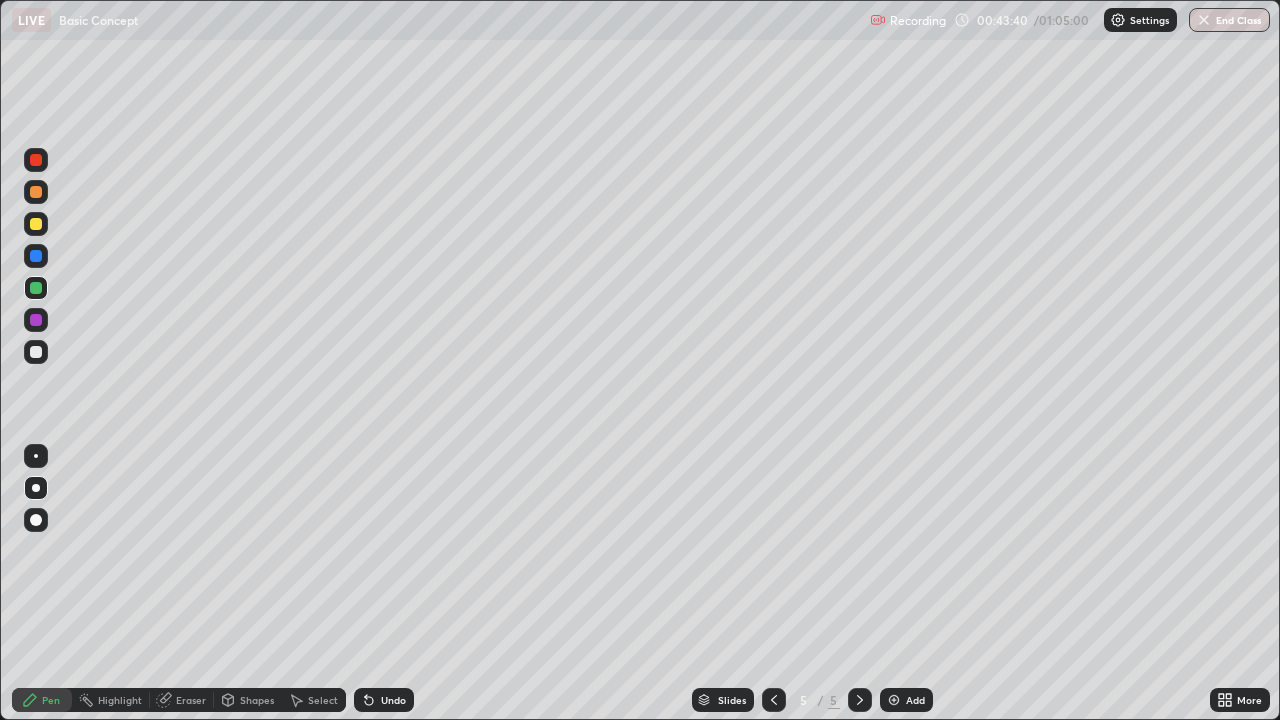 click at bounding box center [36, 192] 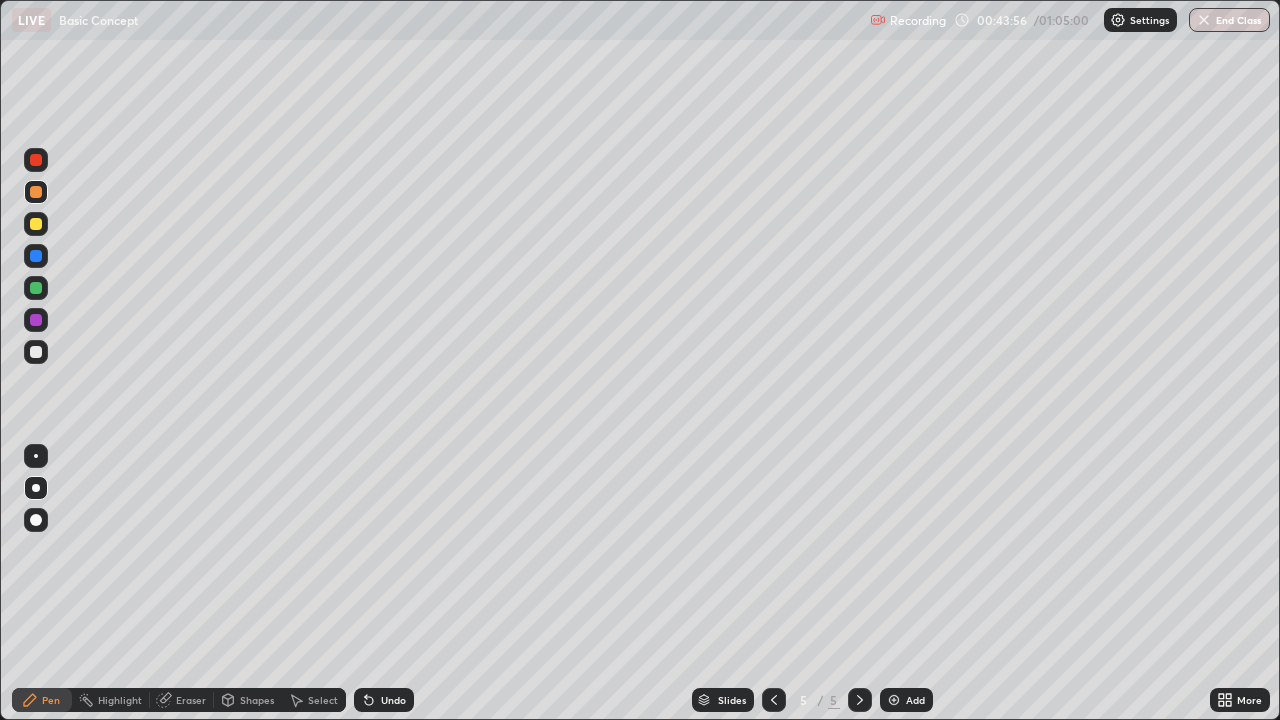 click at bounding box center [36, 288] 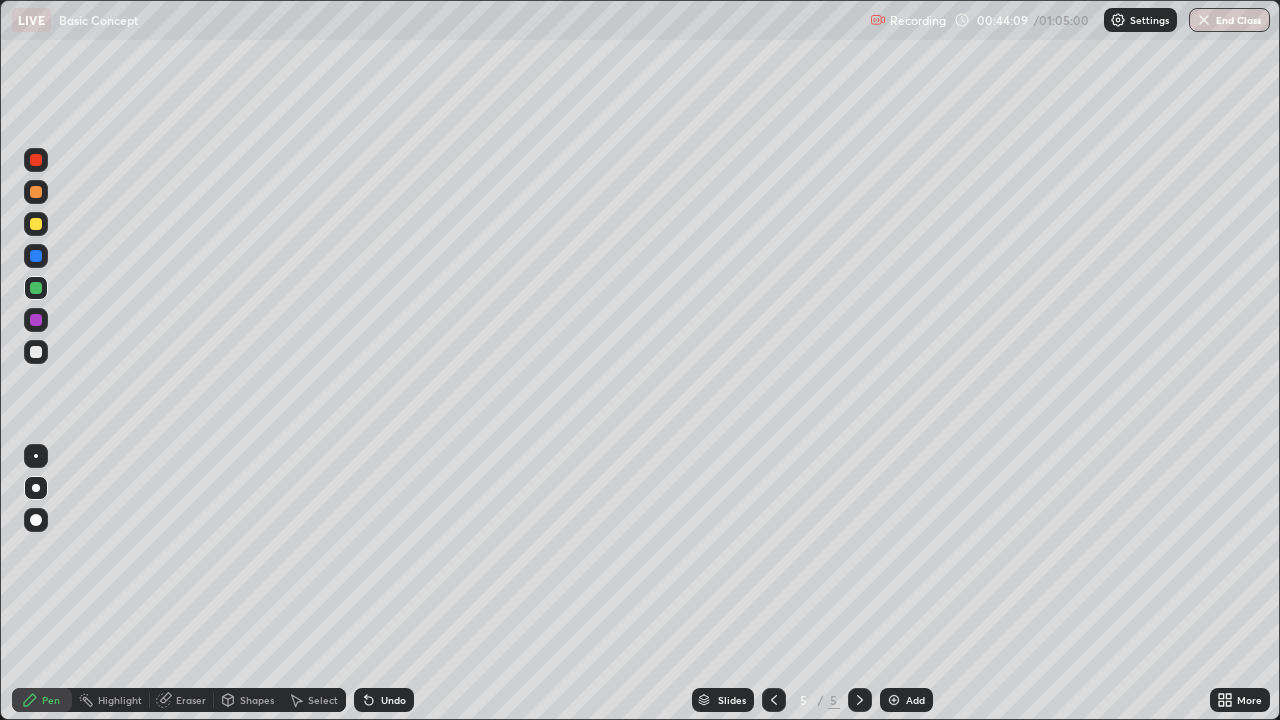 click at bounding box center (36, 352) 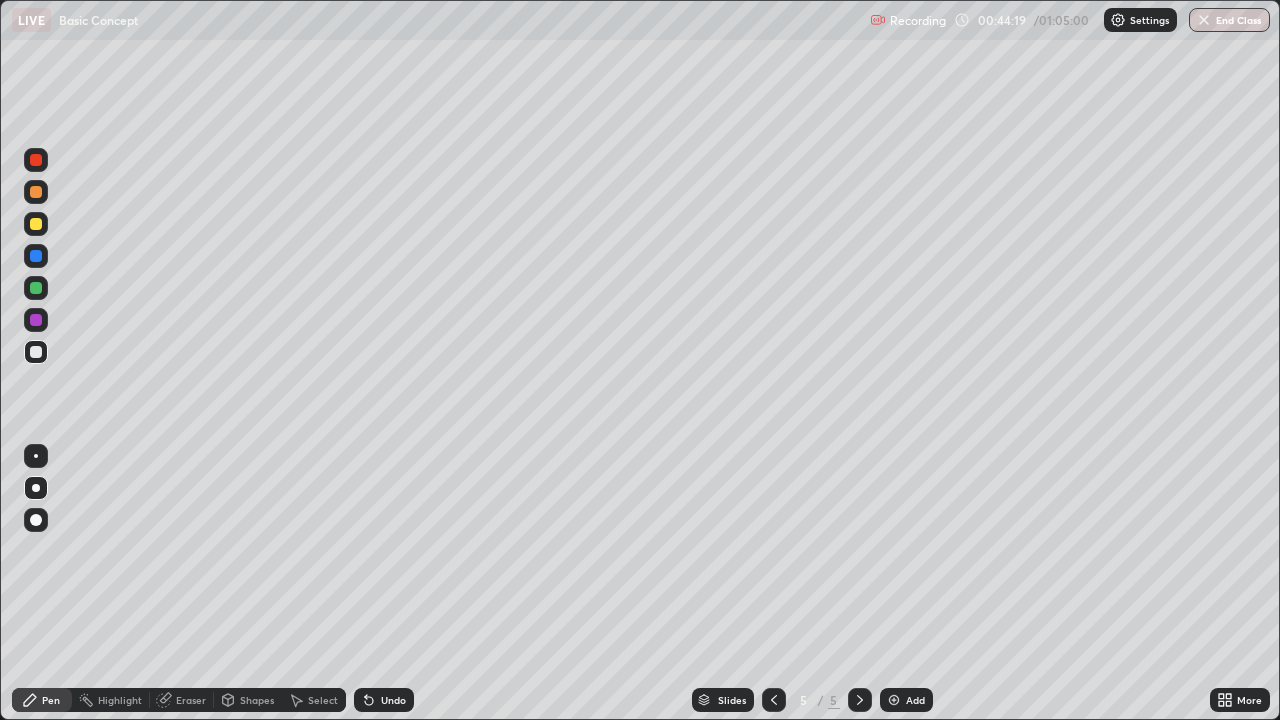click at bounding box center [36, 192] 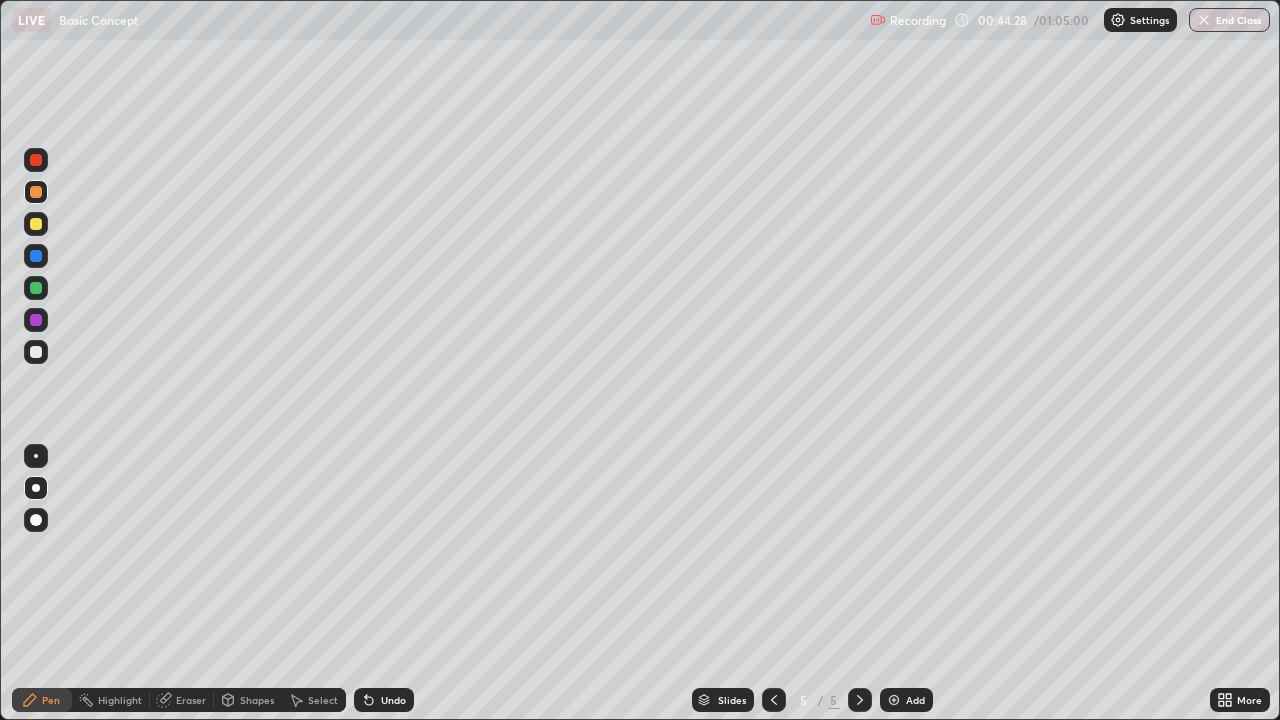 click at bounding box center (36, 288) 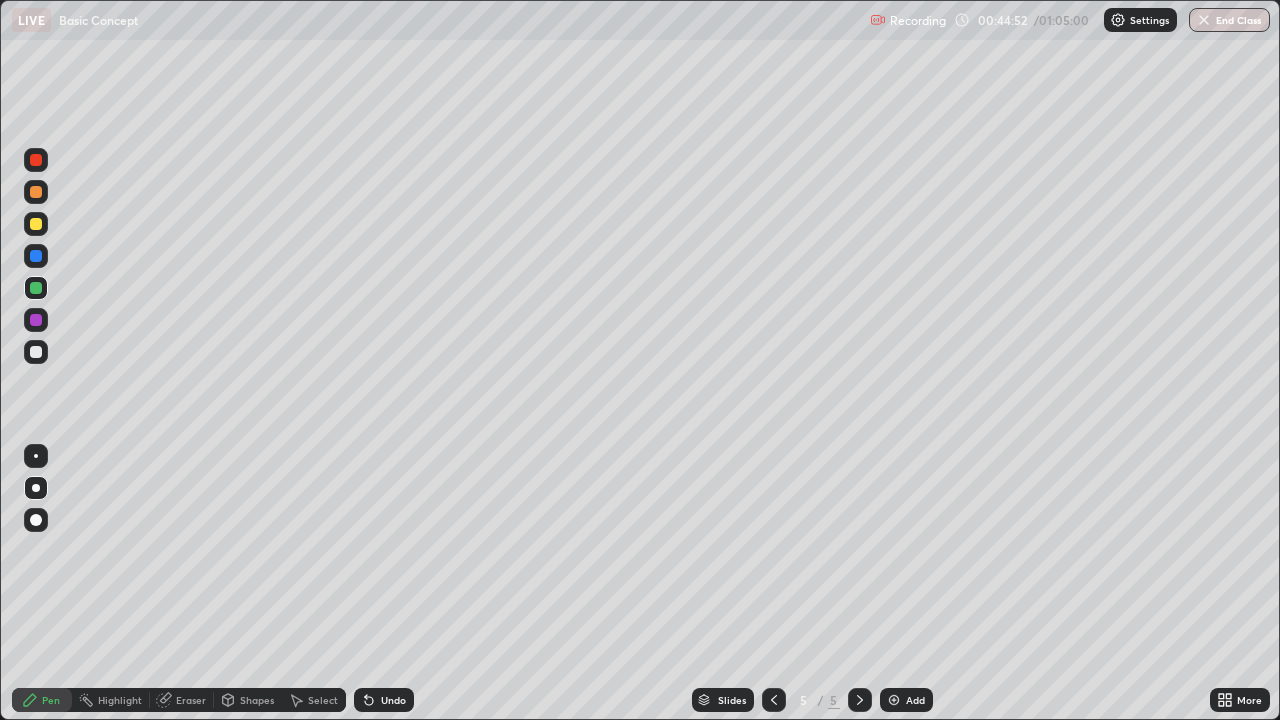 click at bounding box center (36, 192) 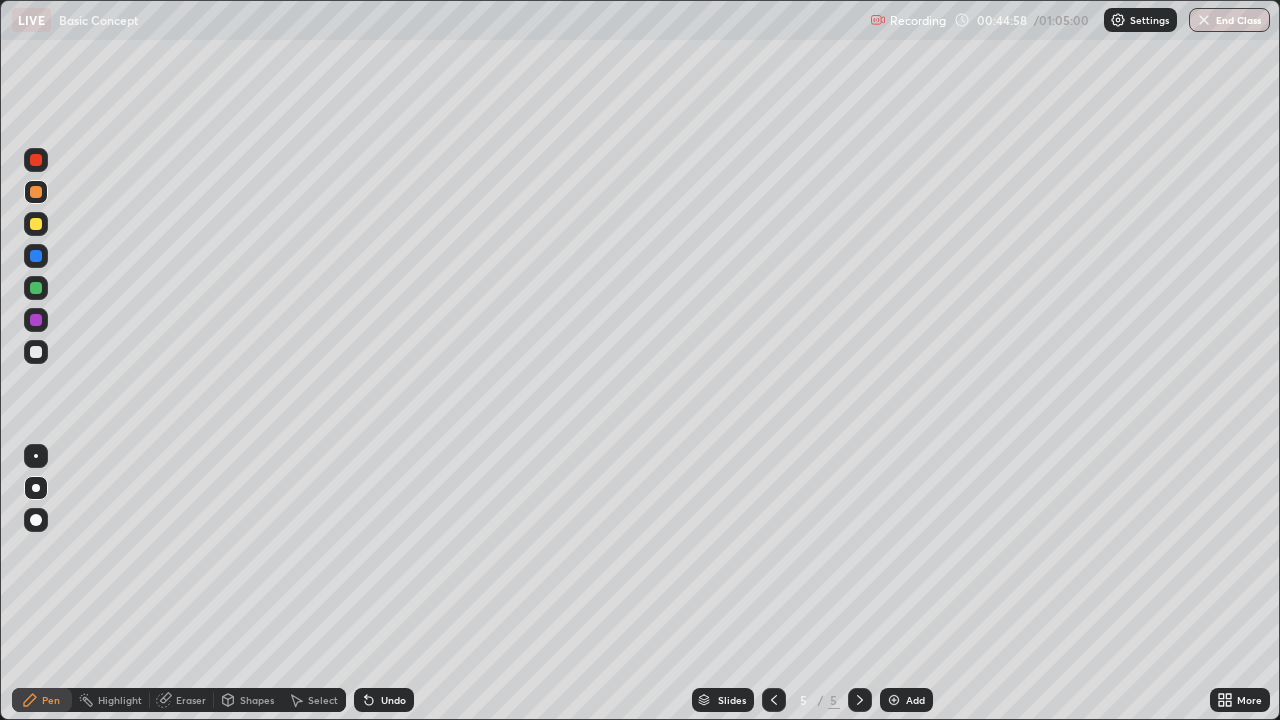 click at bounding box center [36, 352] 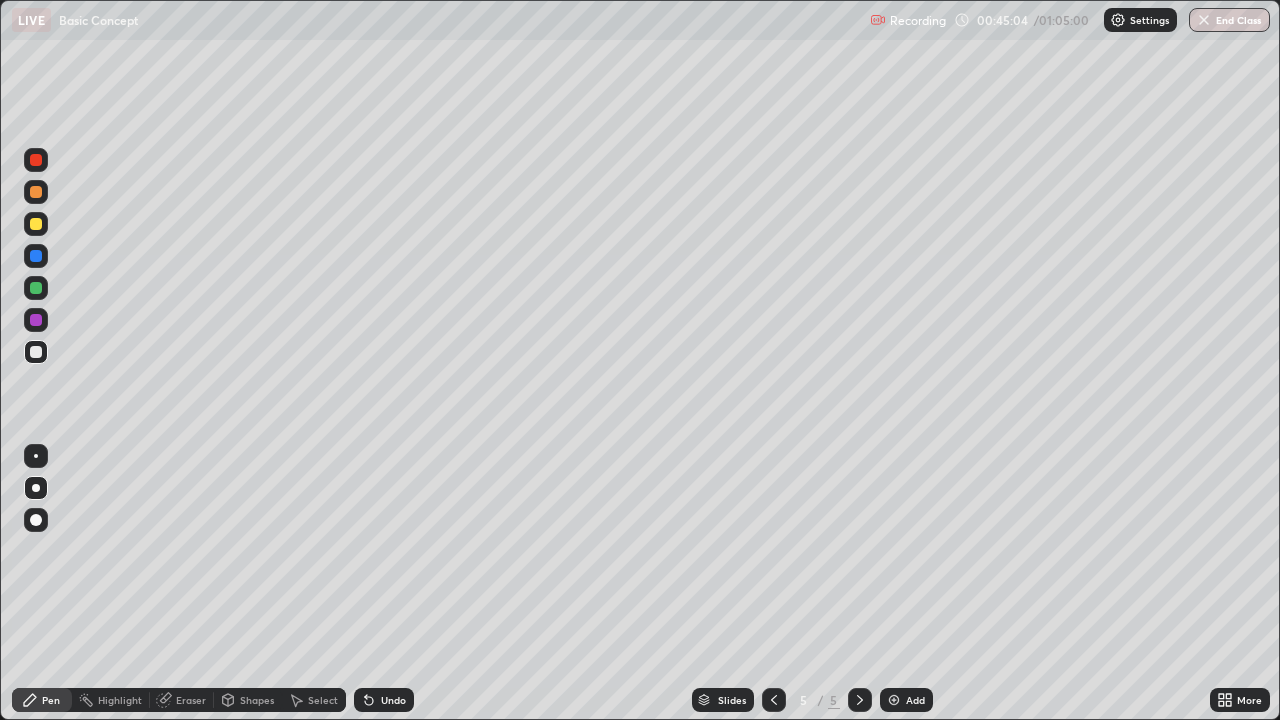 click at bounding box center [36, 192] 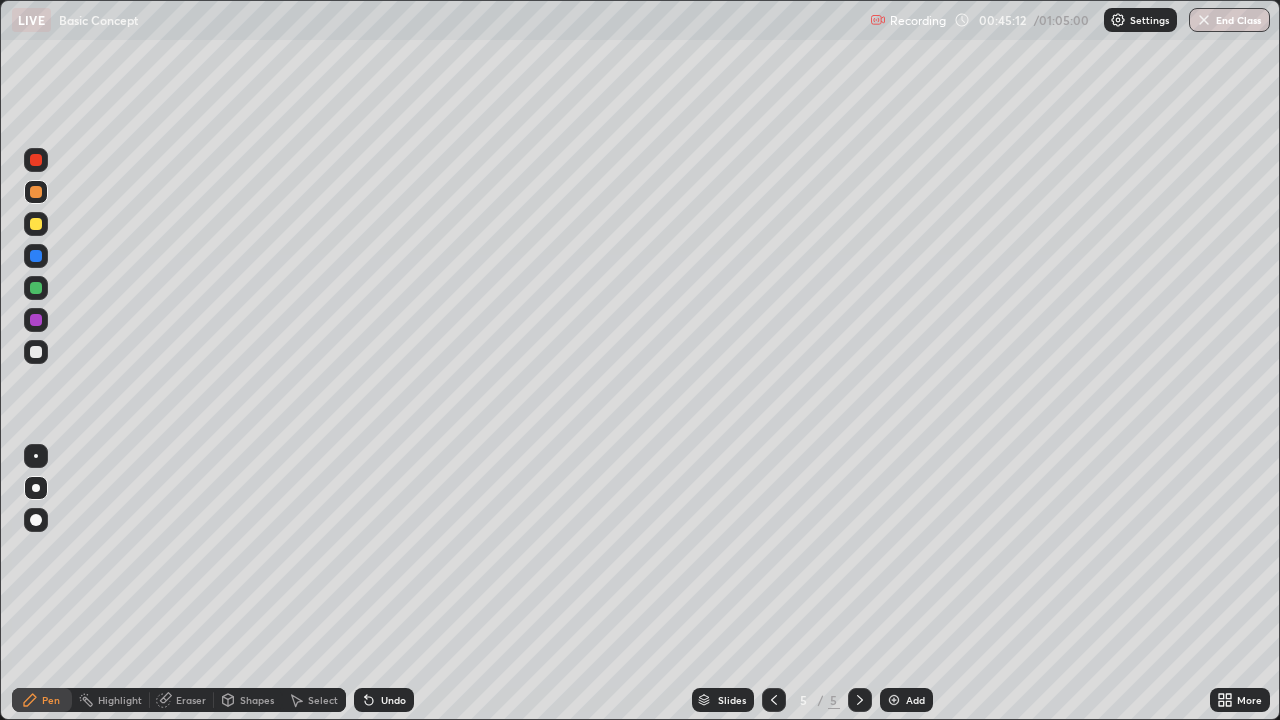 click at bounding box center (36, 288) 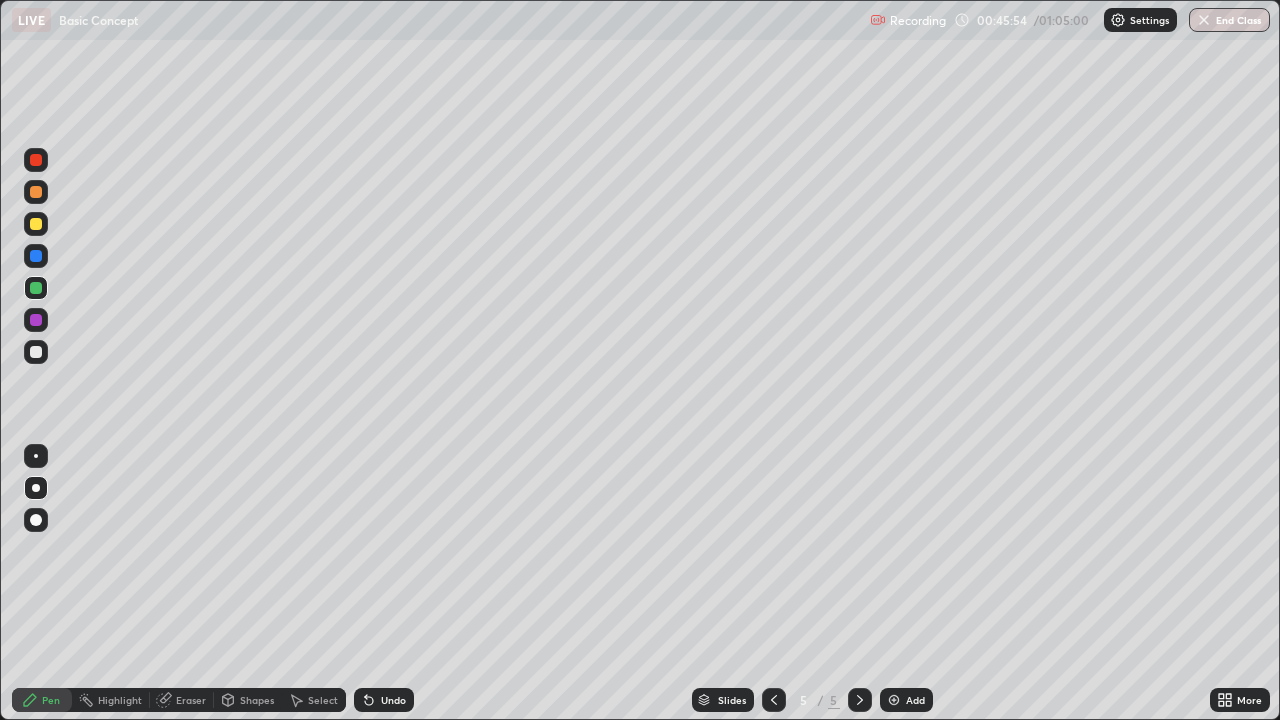 click at bounding box center [36, 192] 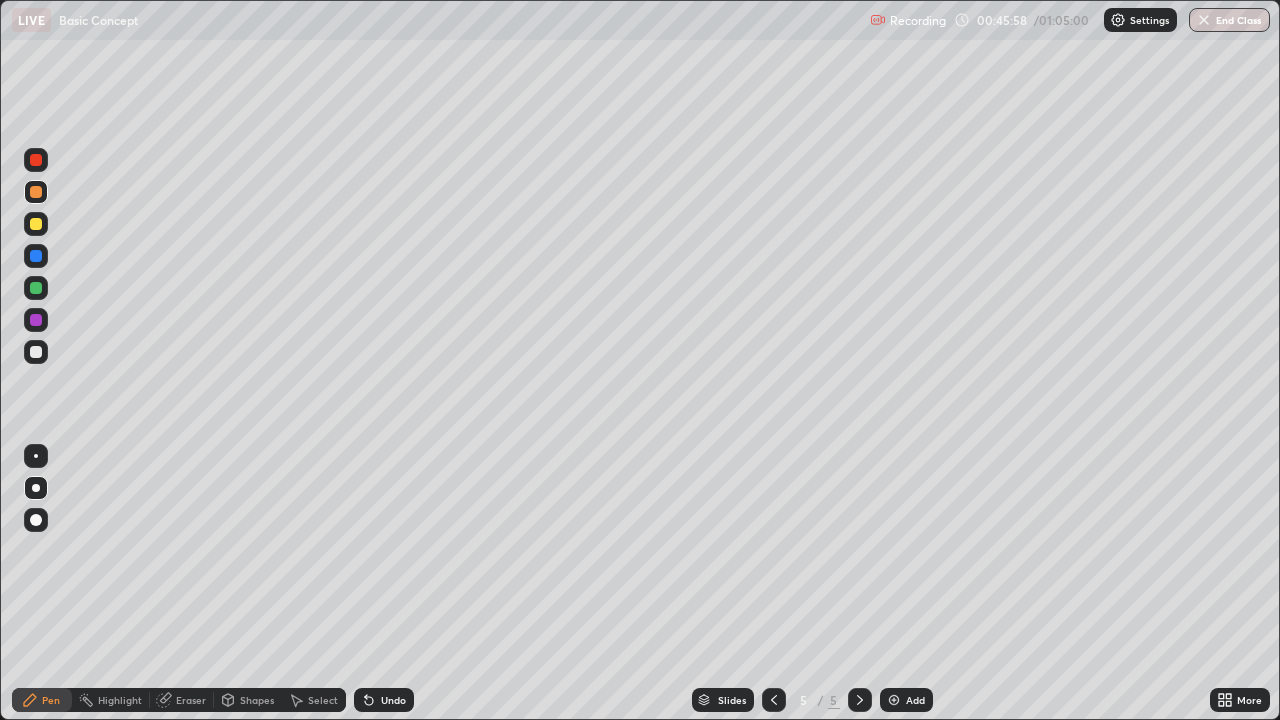 click at bounding box center (36, 288) 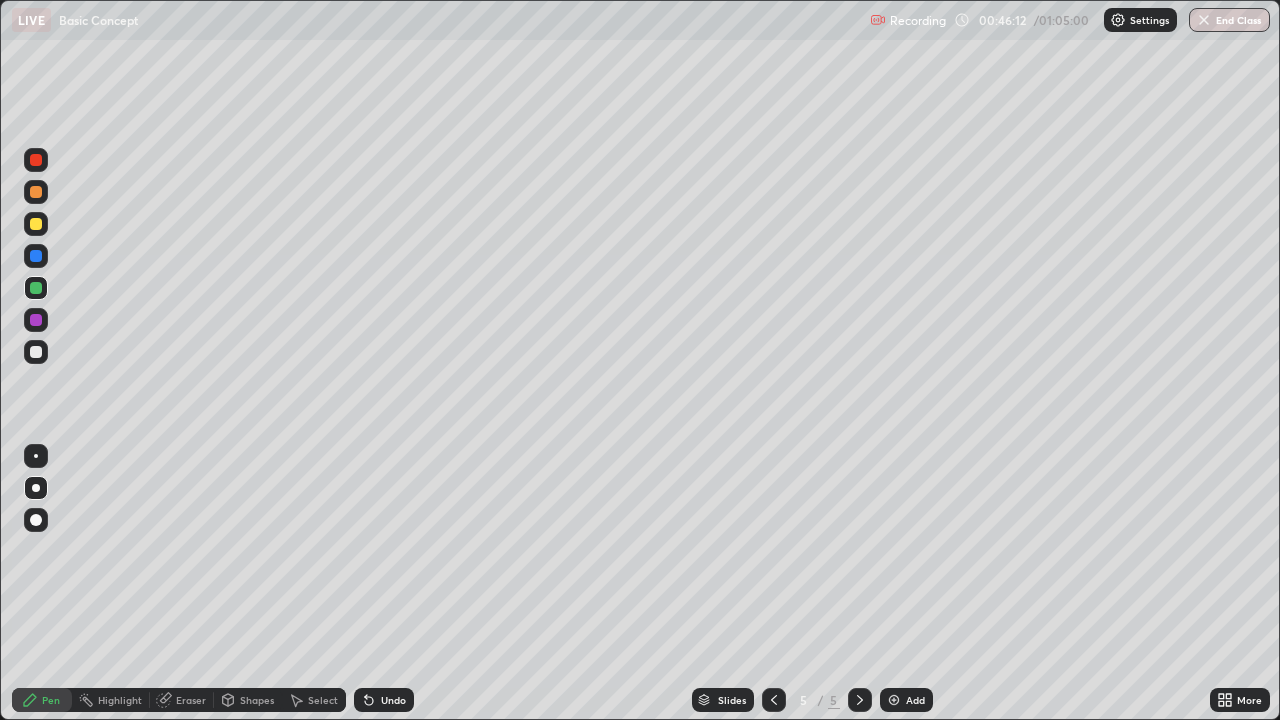 click at bounding box center [36, 288] 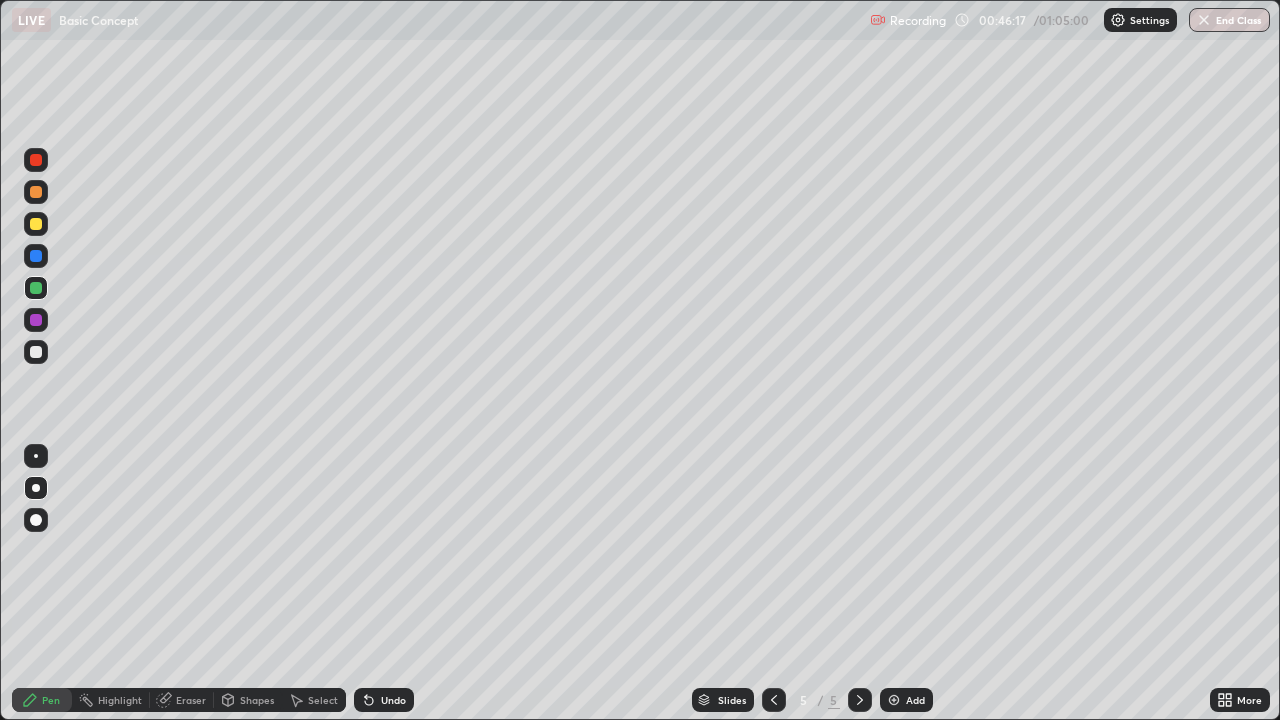 click at bounding box center [36, 352] 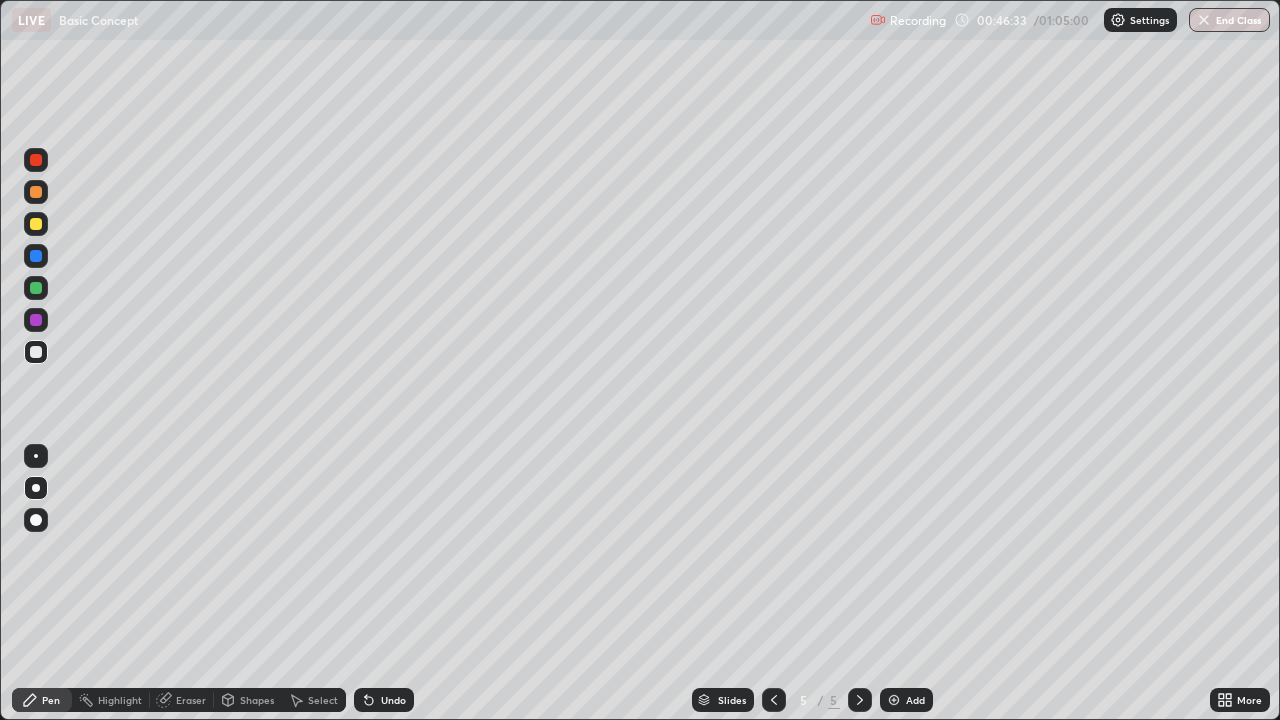 click at bounding box center [36, 320] 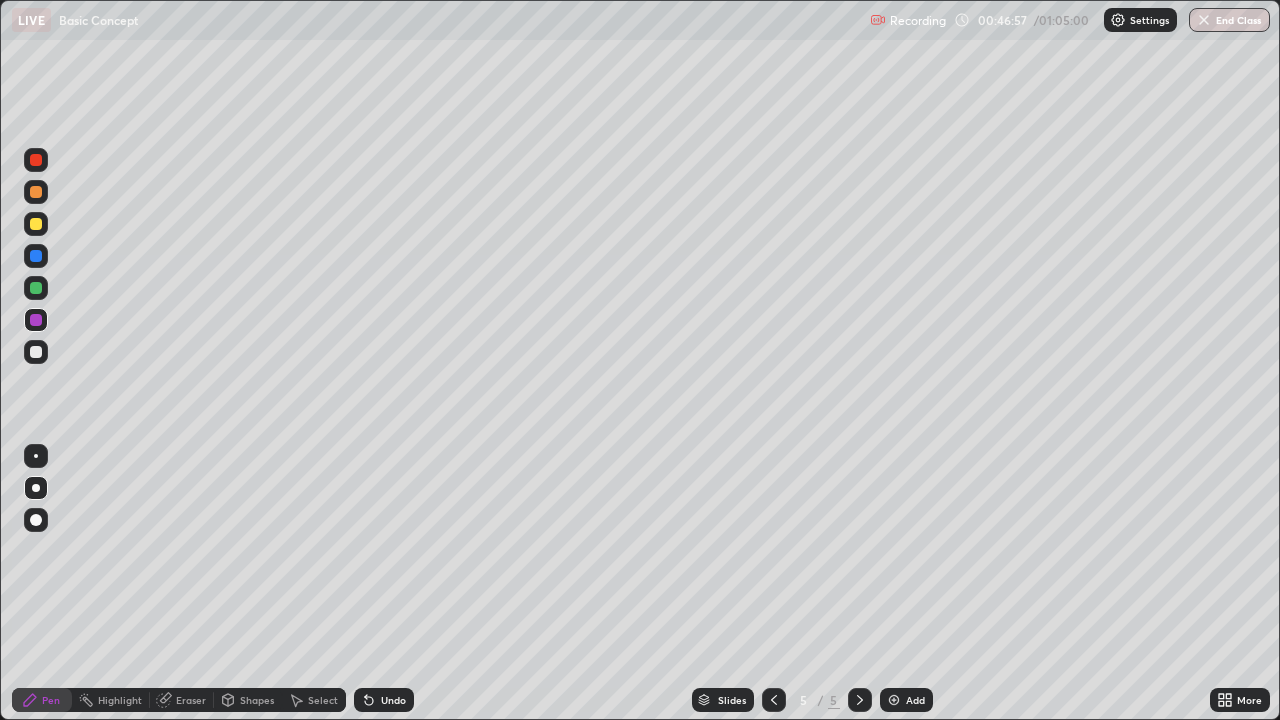 click at bounding box center [36, 352] 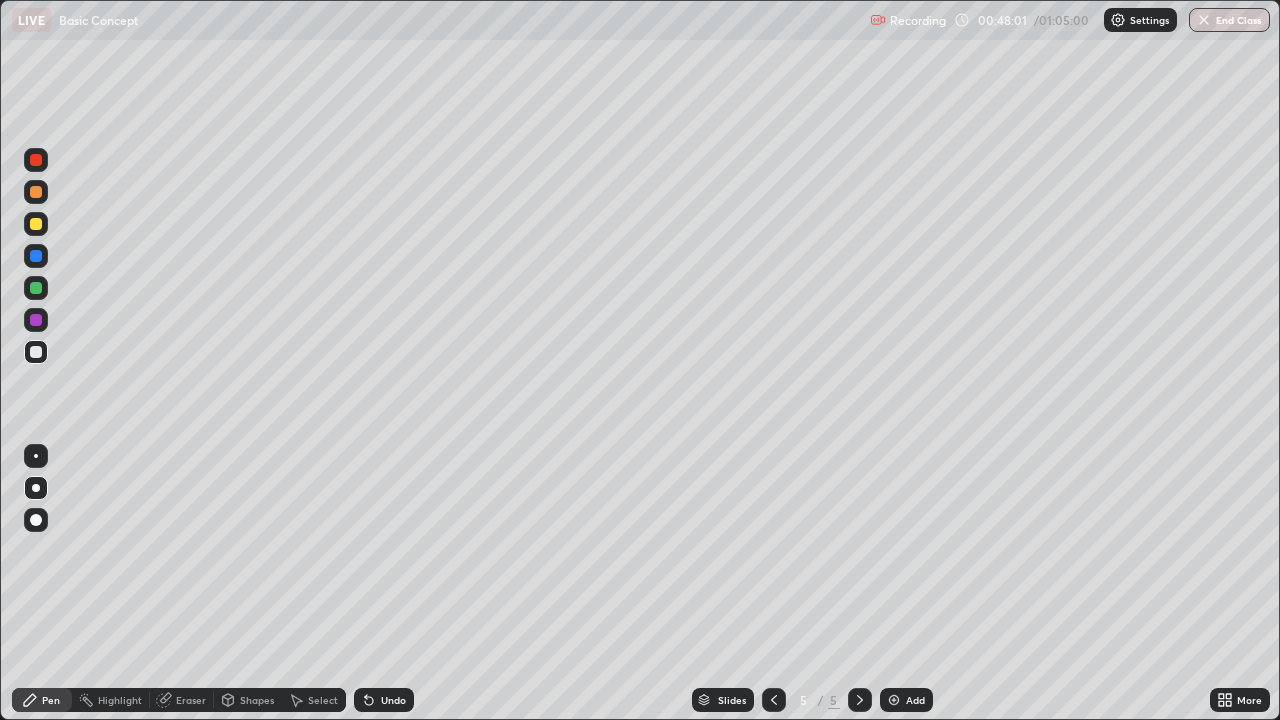 click at bounding box center [894, 700] 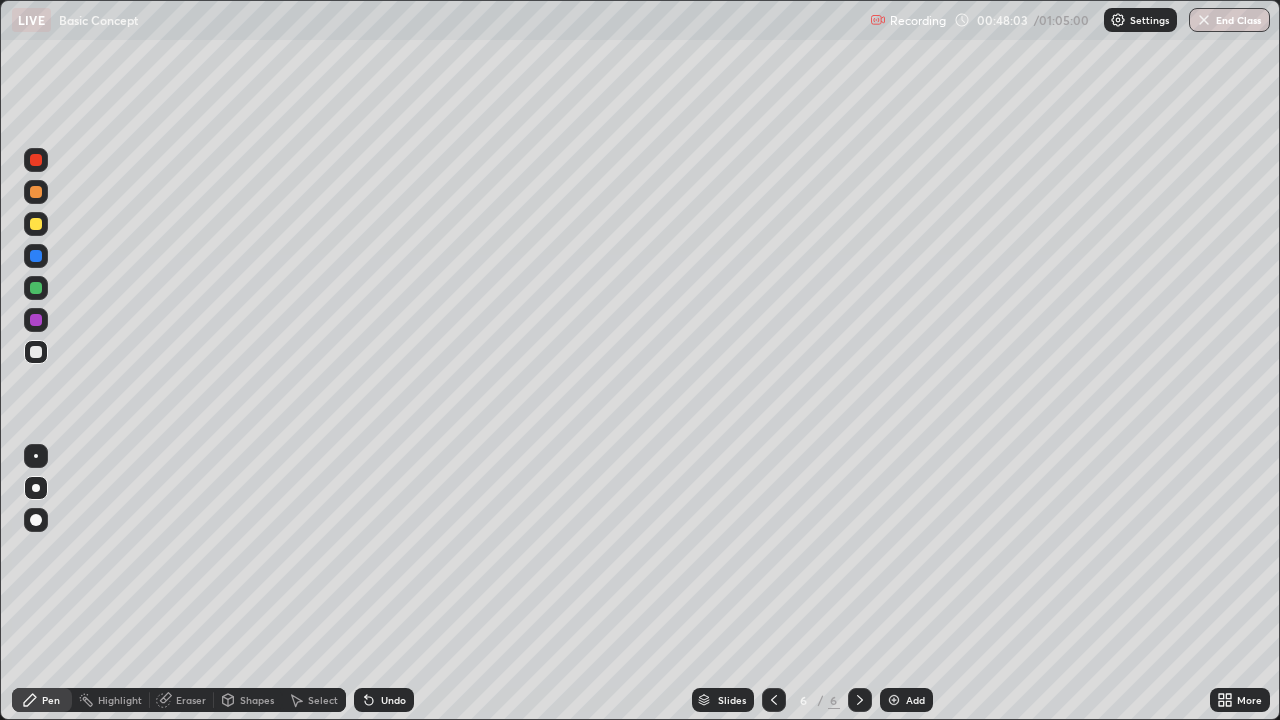 click at bounding box center (36, 192) 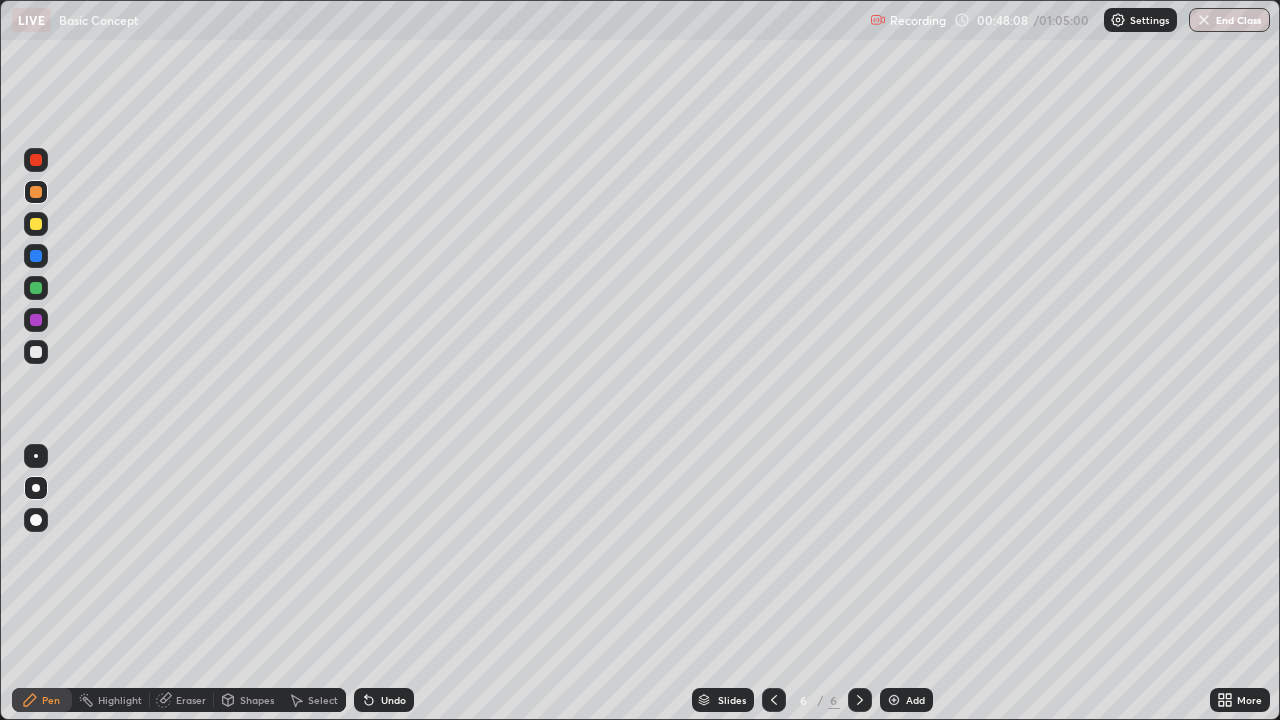 click at bounding box center (36, 160) 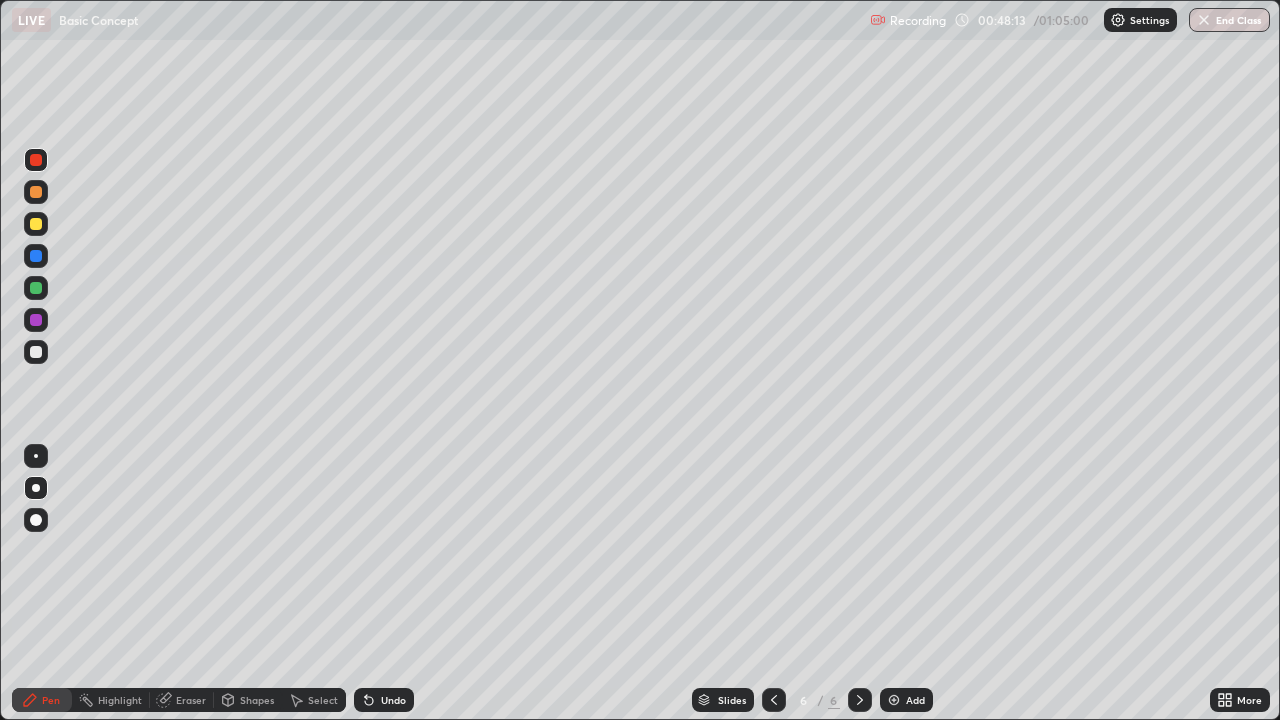 click at bounding box center (36, 192) 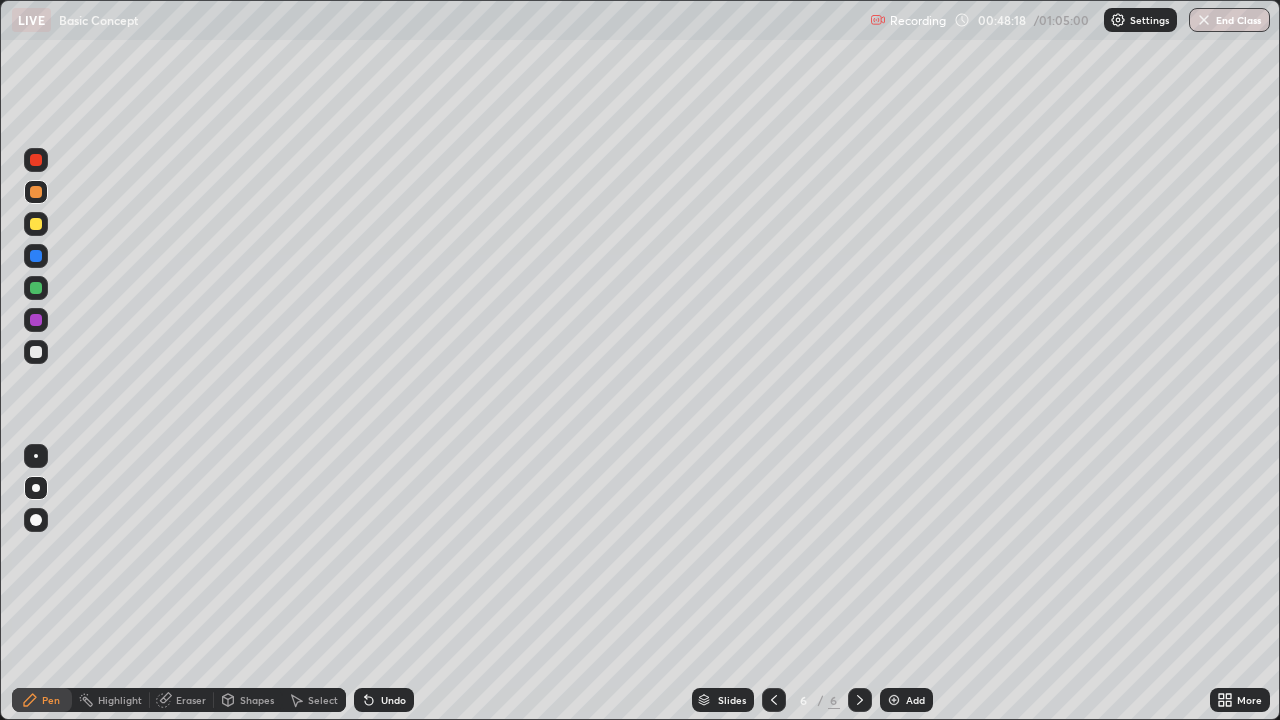 click at bounding box center (36, 288) 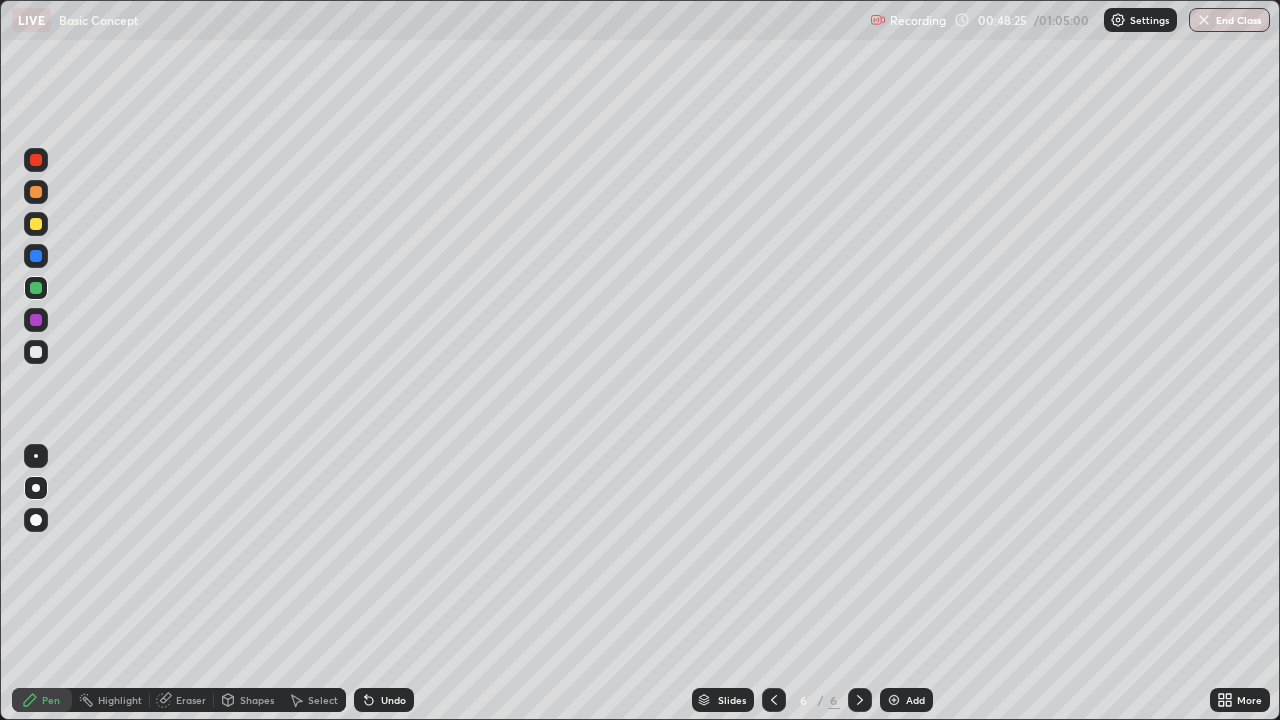 click at bounding box center (36, 352) 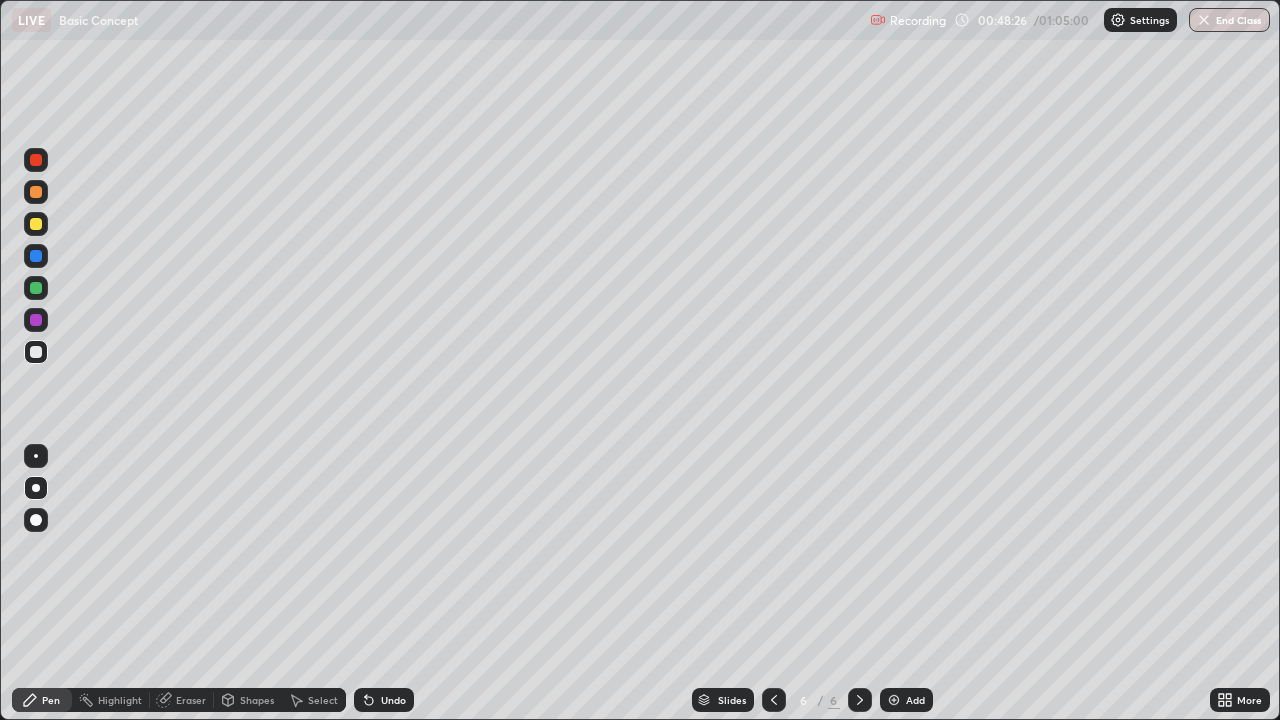click at bounding box center [36, 192] 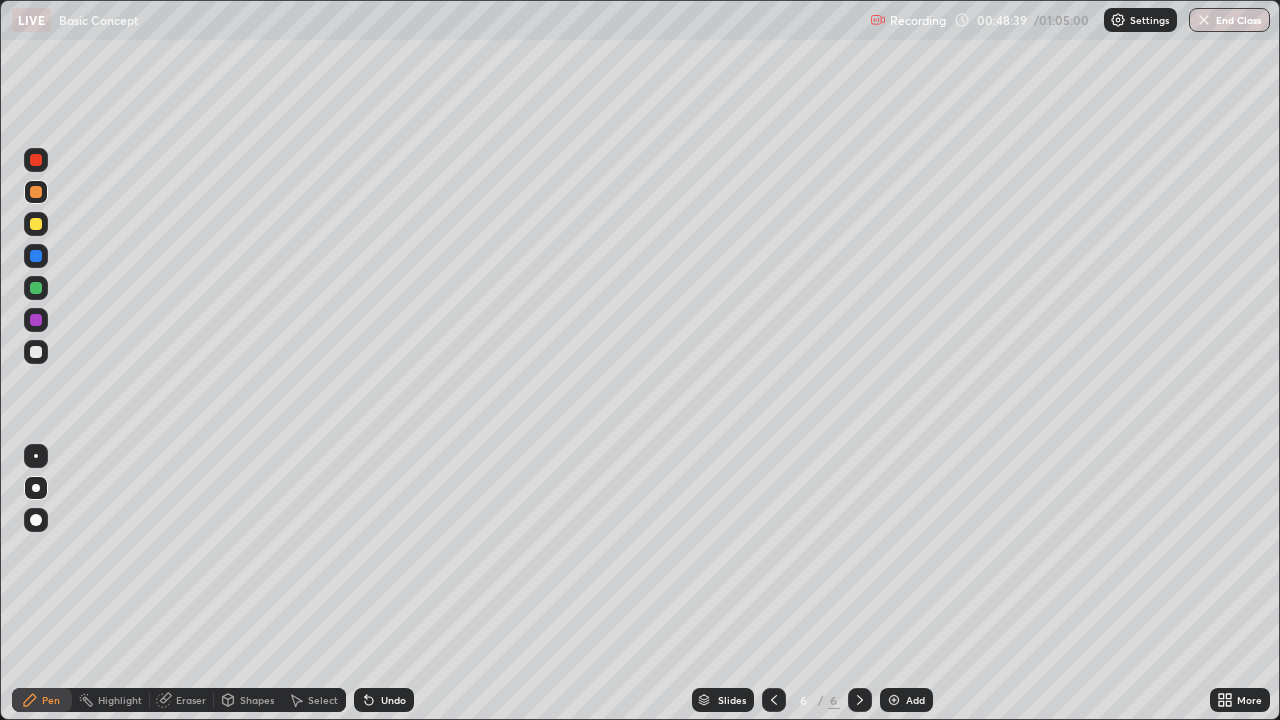 click at bounding box center [36, 224] 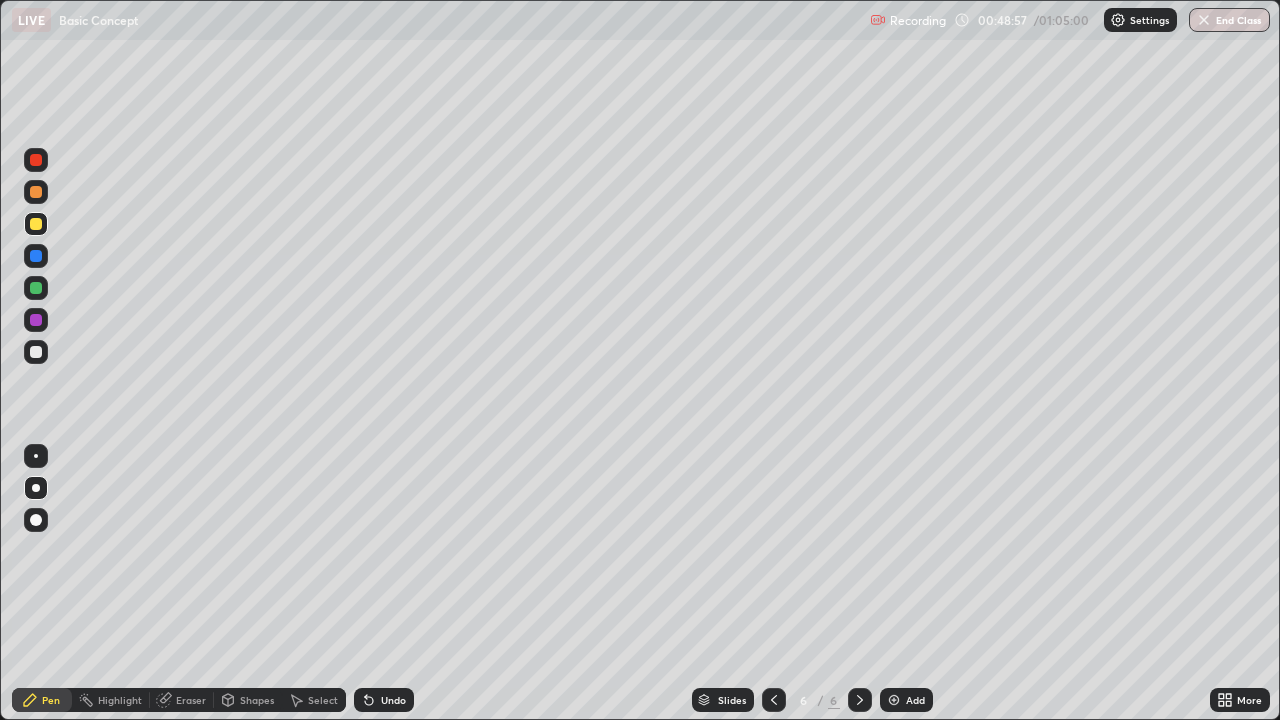 click at bounding box center [36, 352] 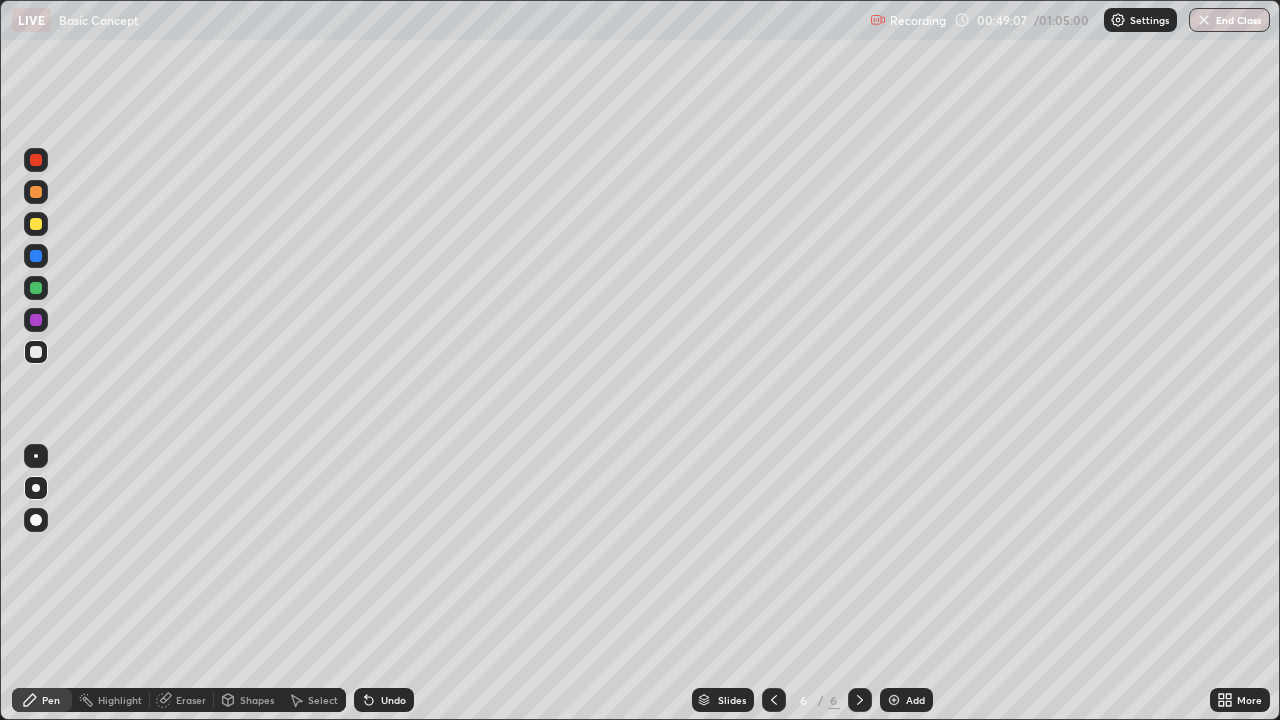 click at bounding box center (36, 320) 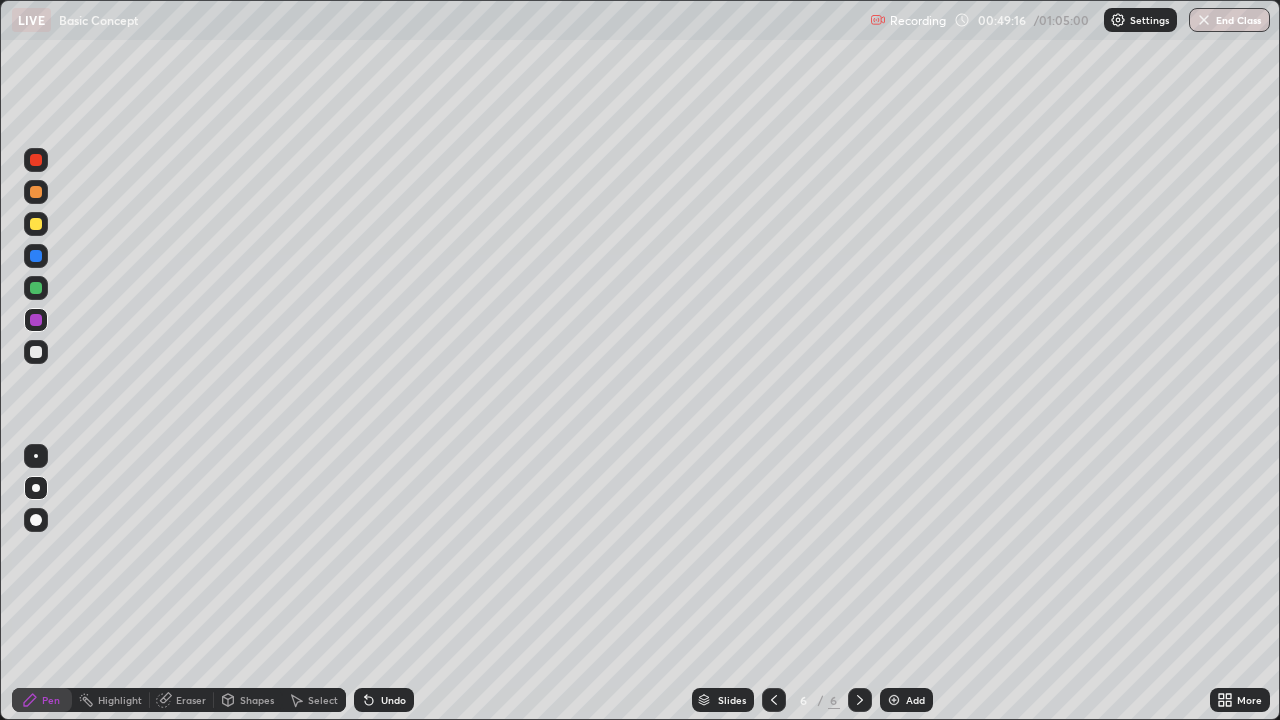 click at bounding box center (36, 352) 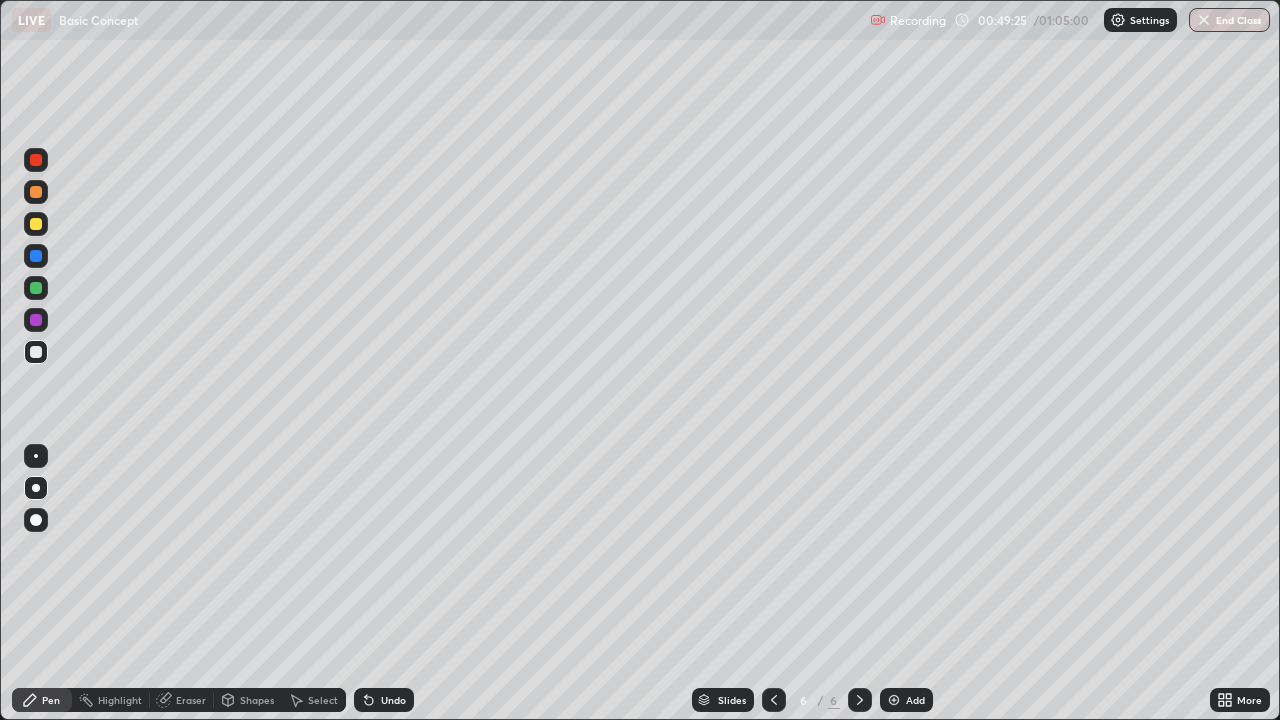 click at bounding box center (36, 192) 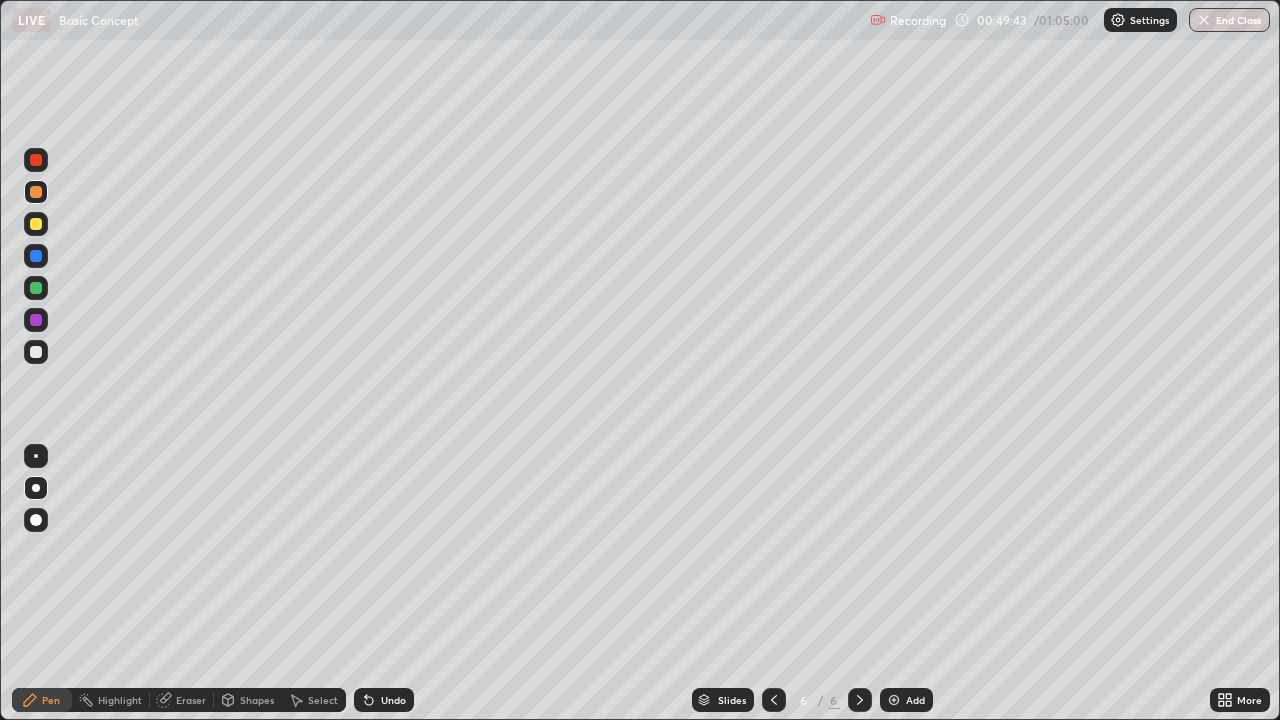 click at bounding box center (36, 352) 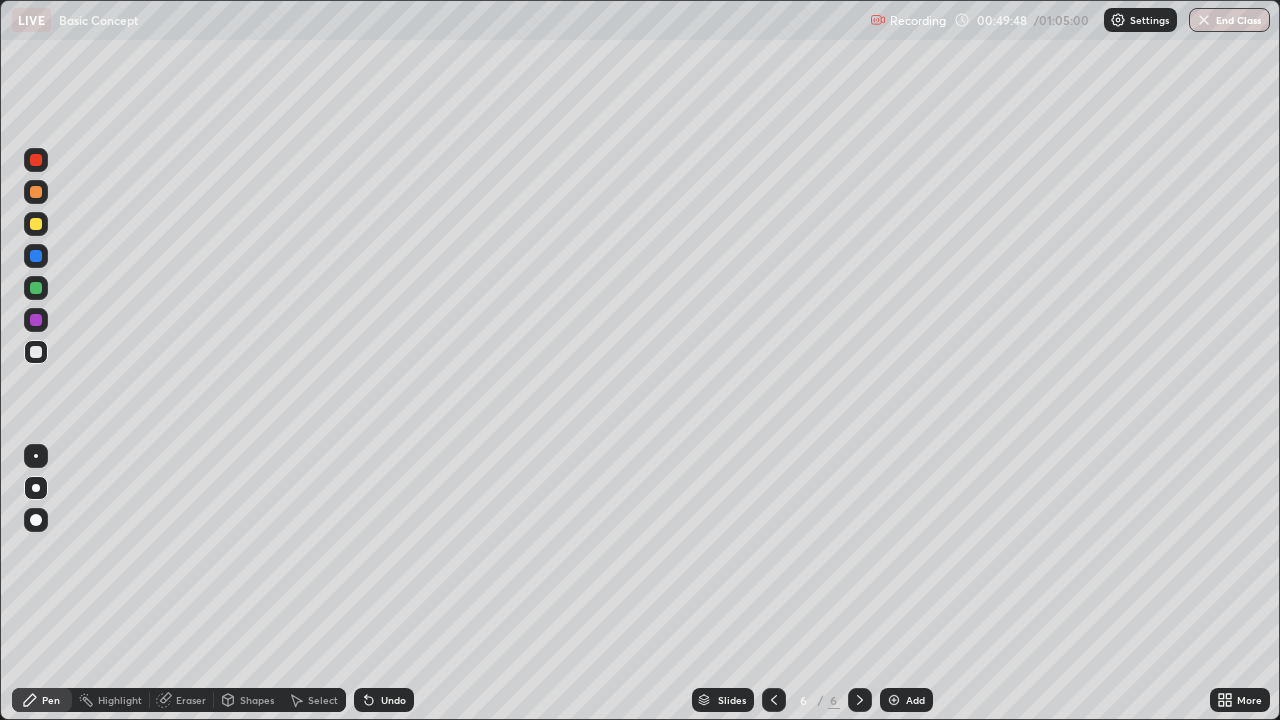 click at bounding box center (36, 192) 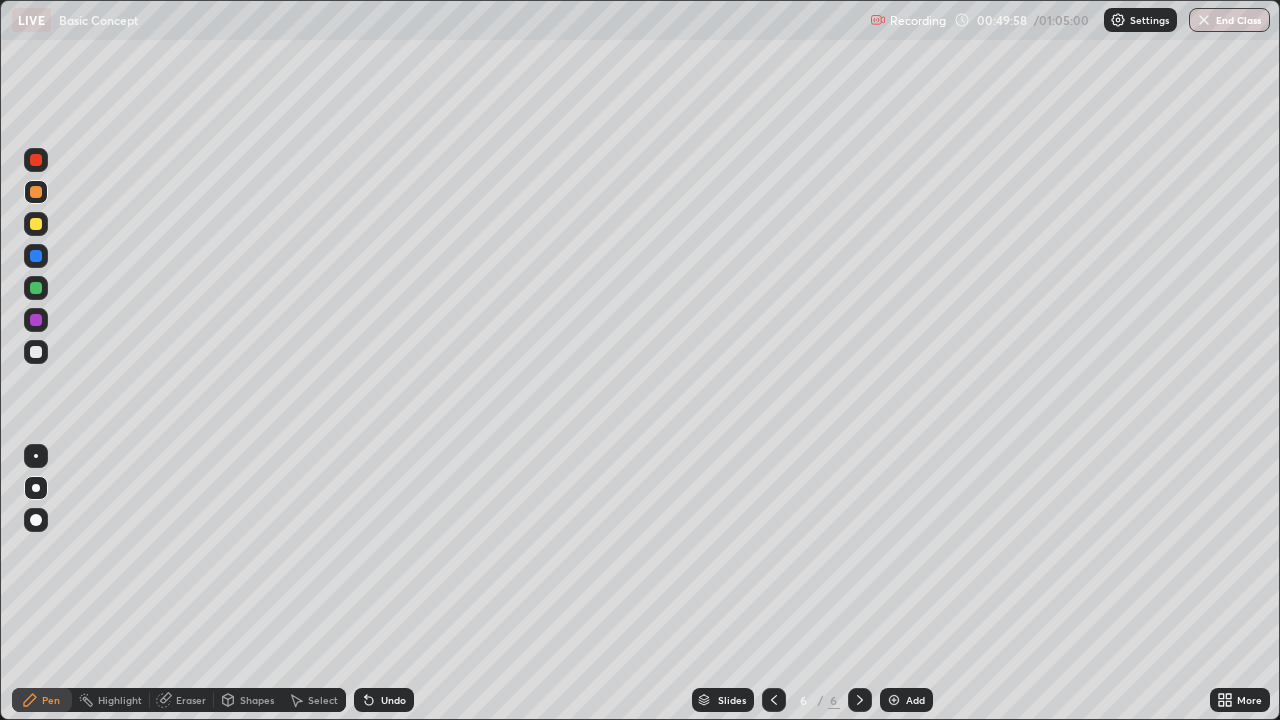 click at bounding box center (36, 160) 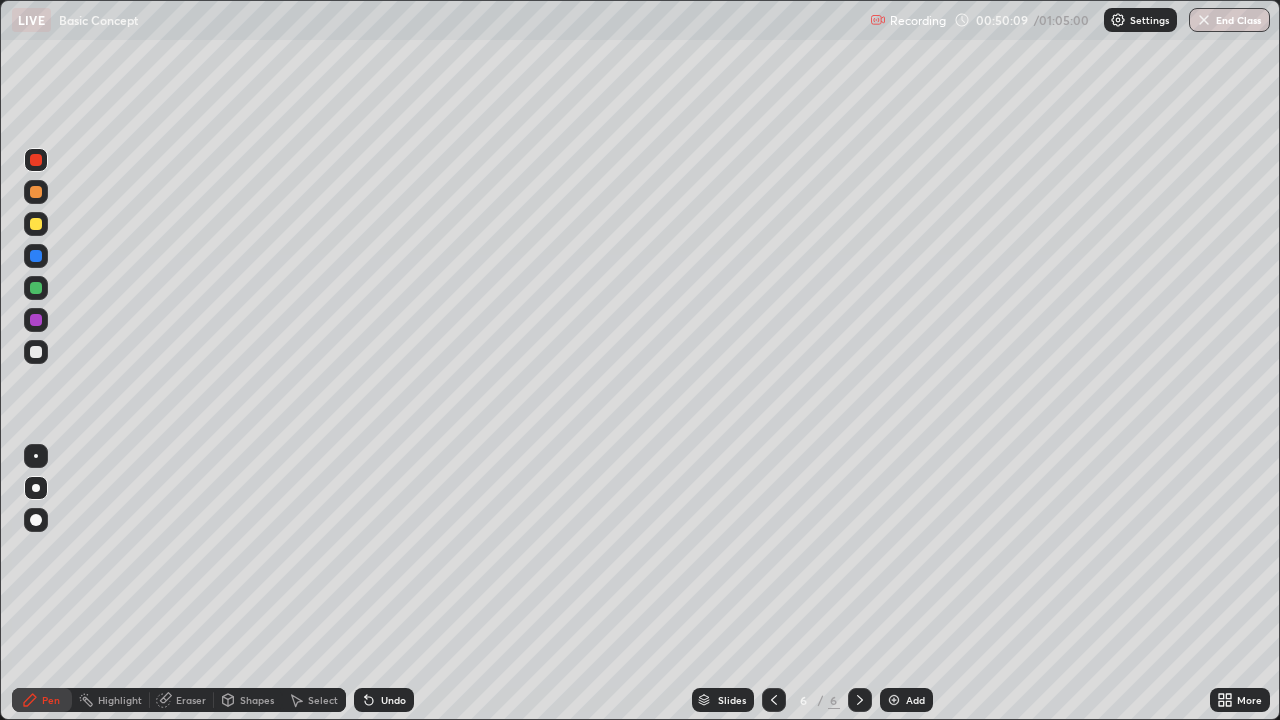 click at bounding box center [36, 352] 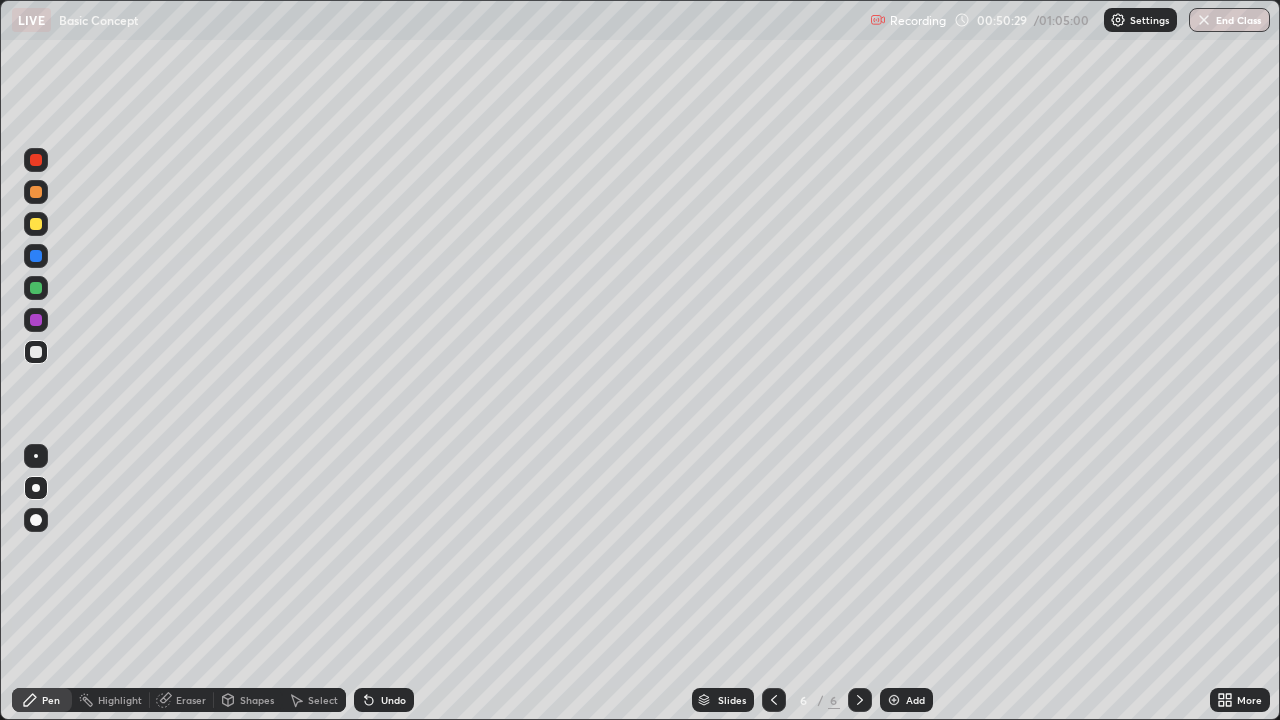click at bounding box center [36, 224] 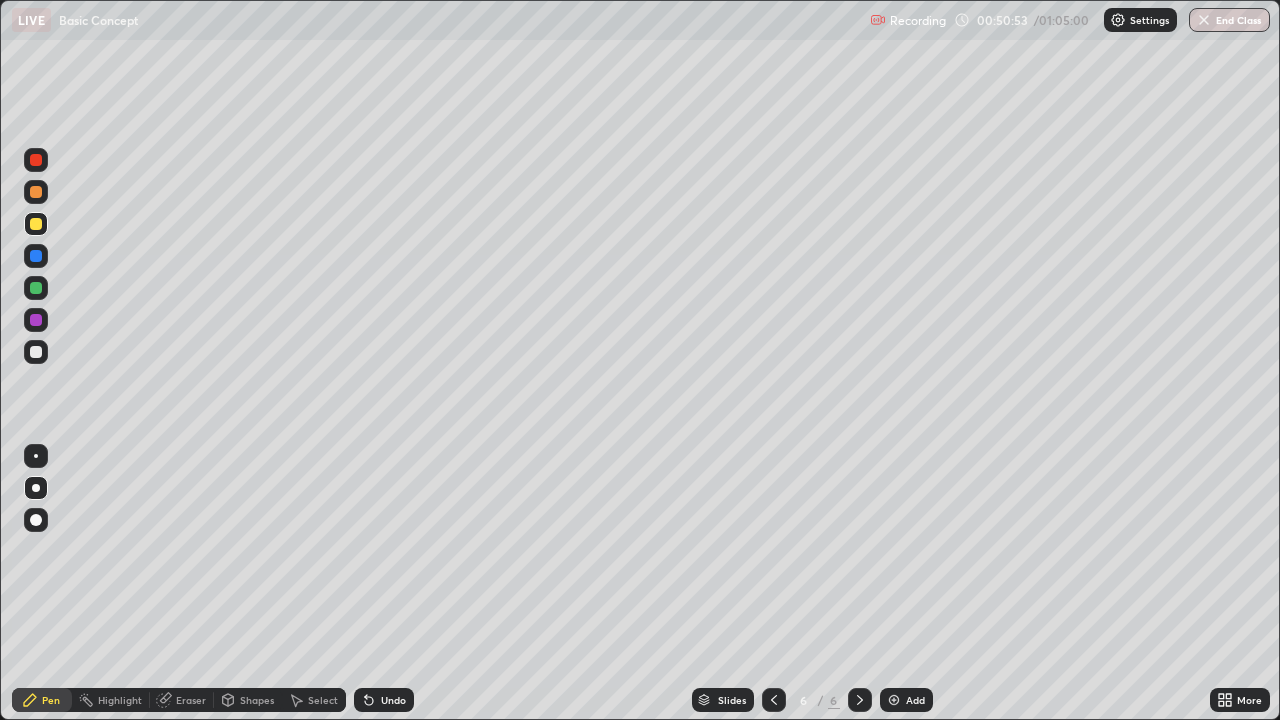 click at bounding box center (36, 352) 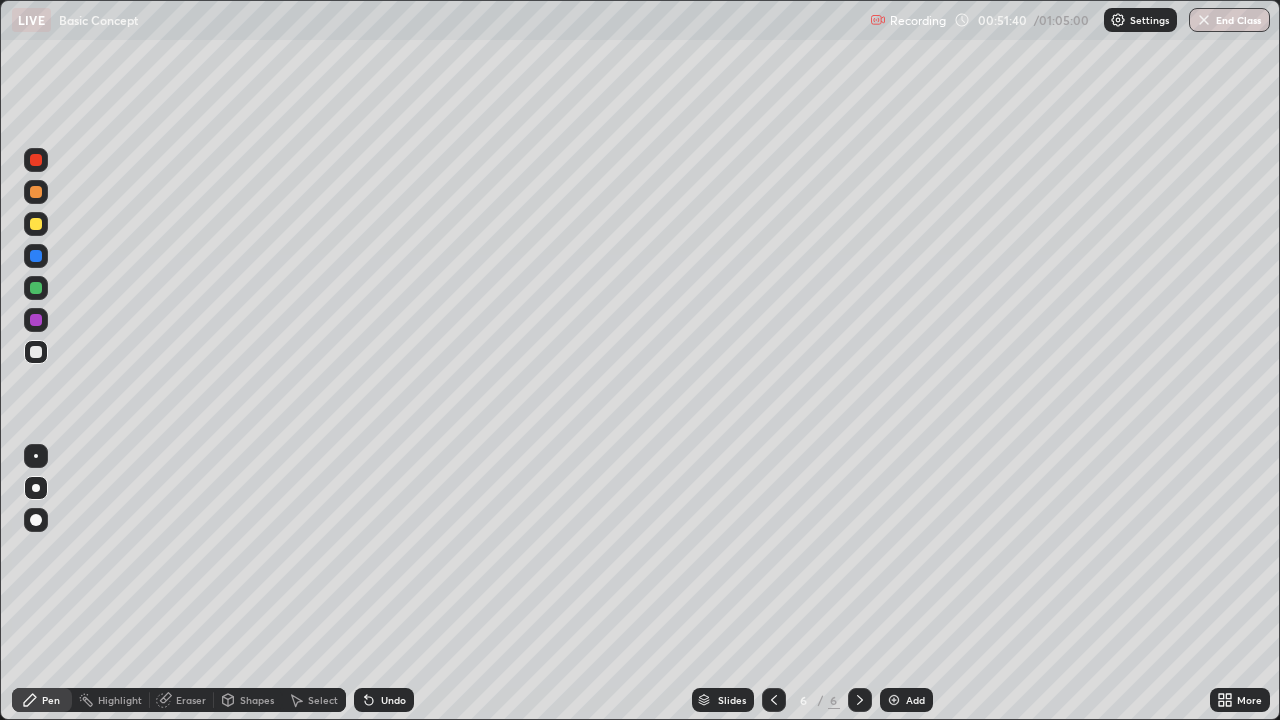 click 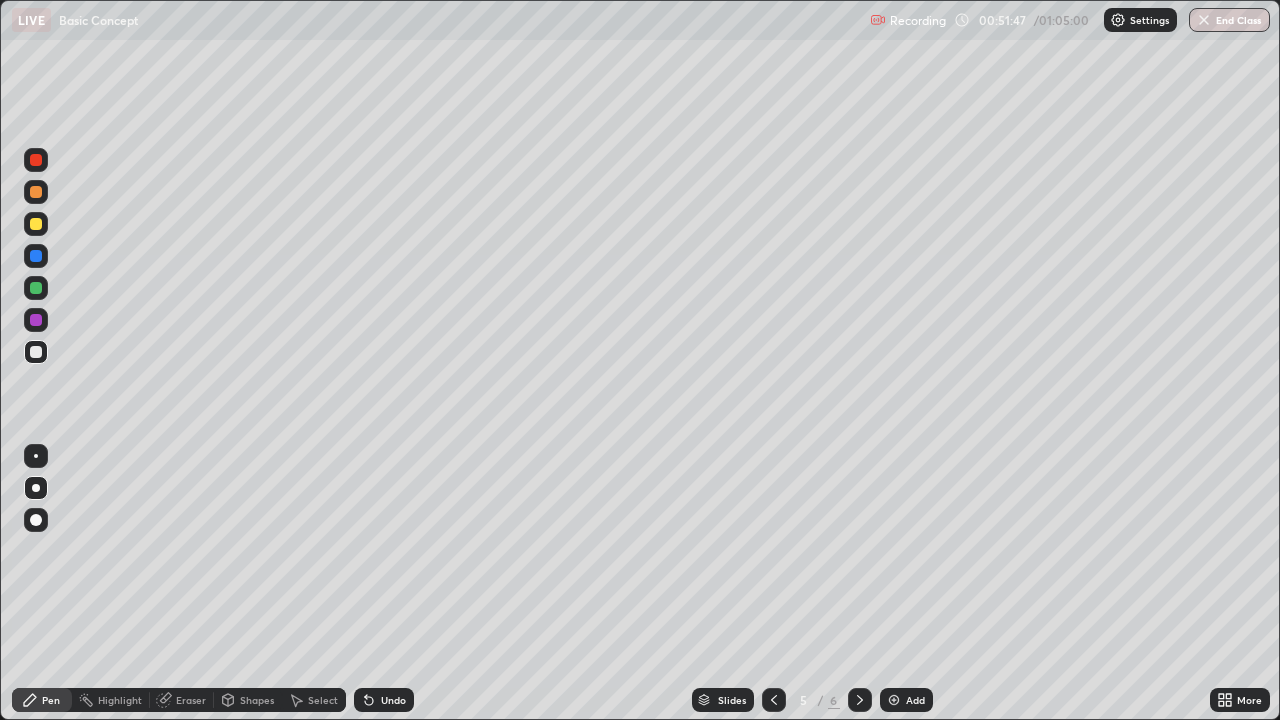 click 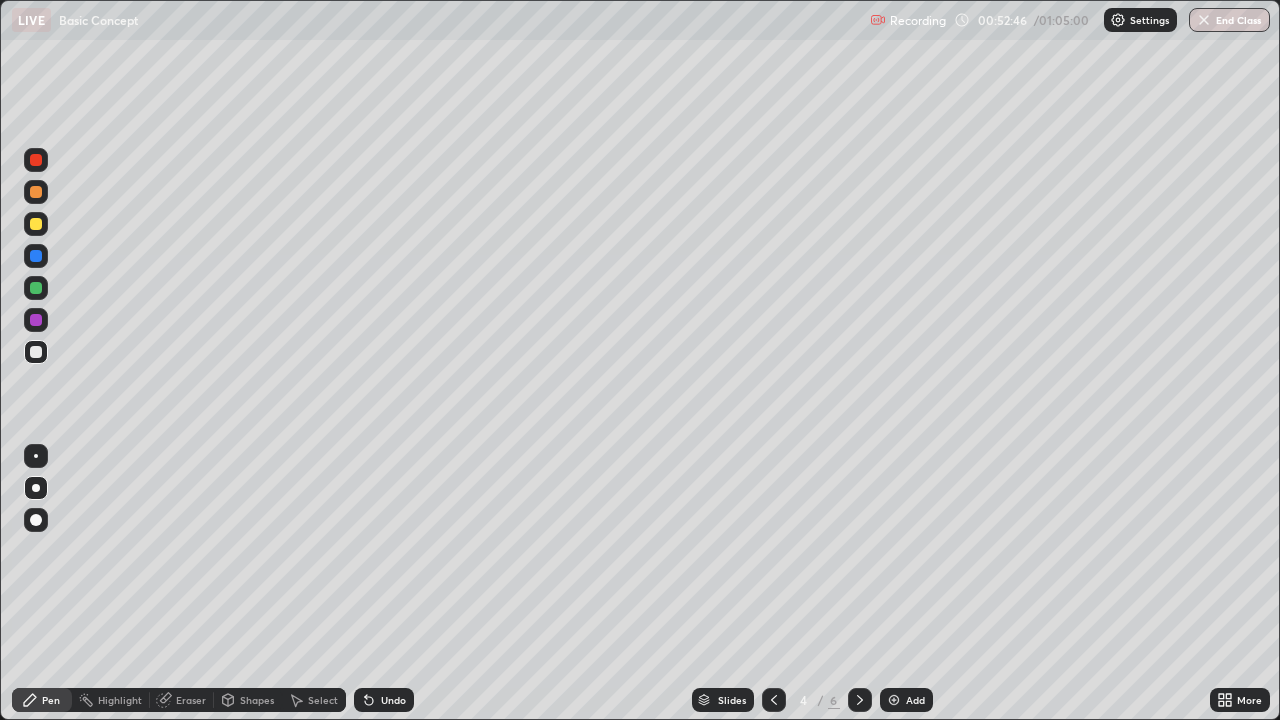 click 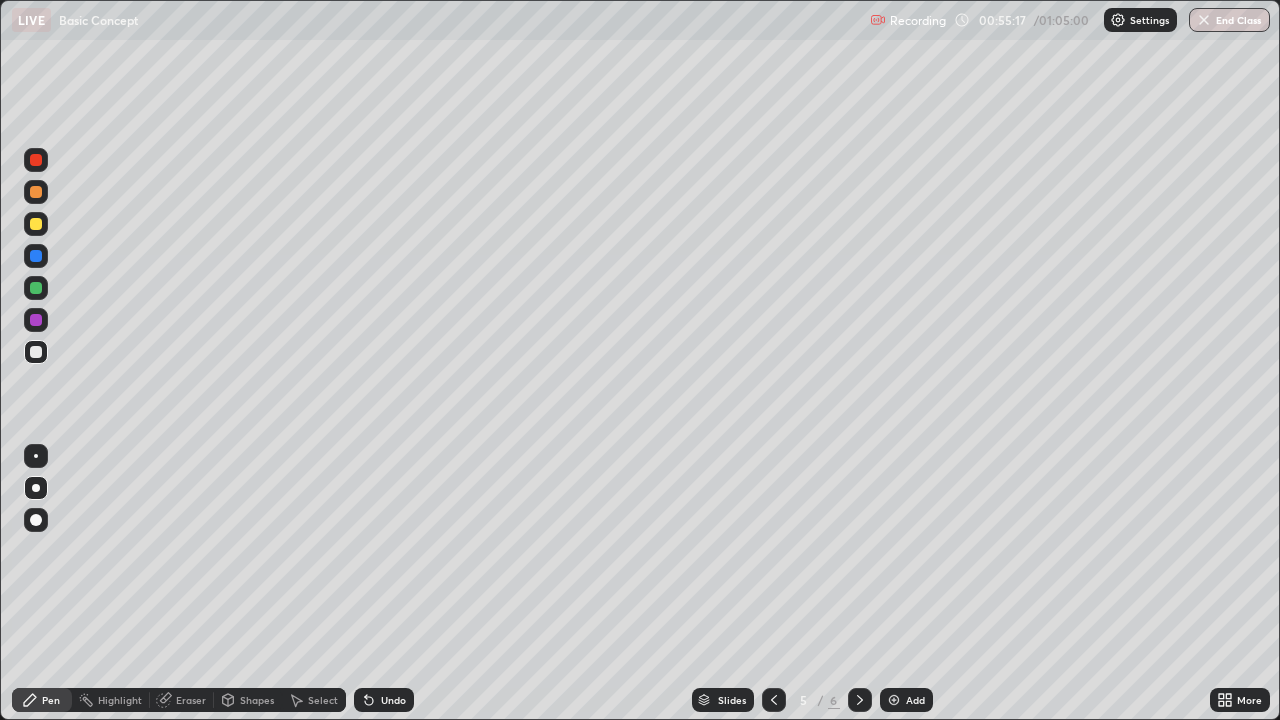 click 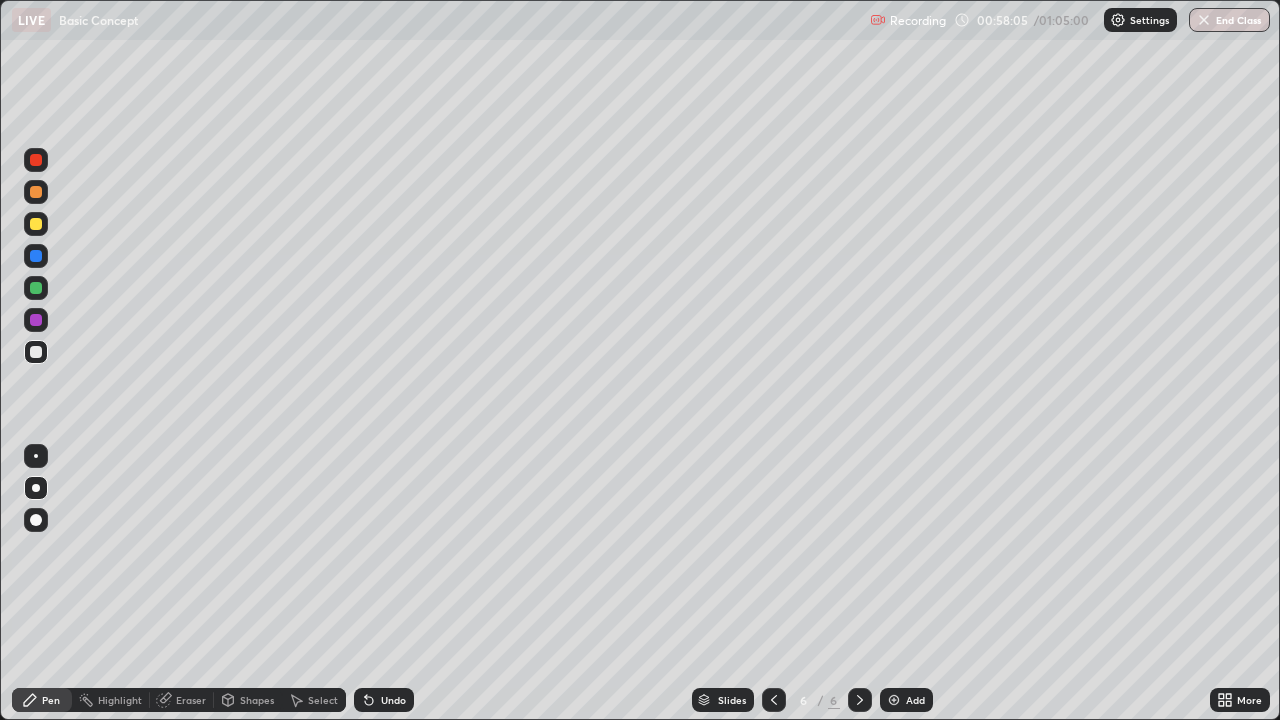 click on "End Class" at bounding box center [1229, 20] 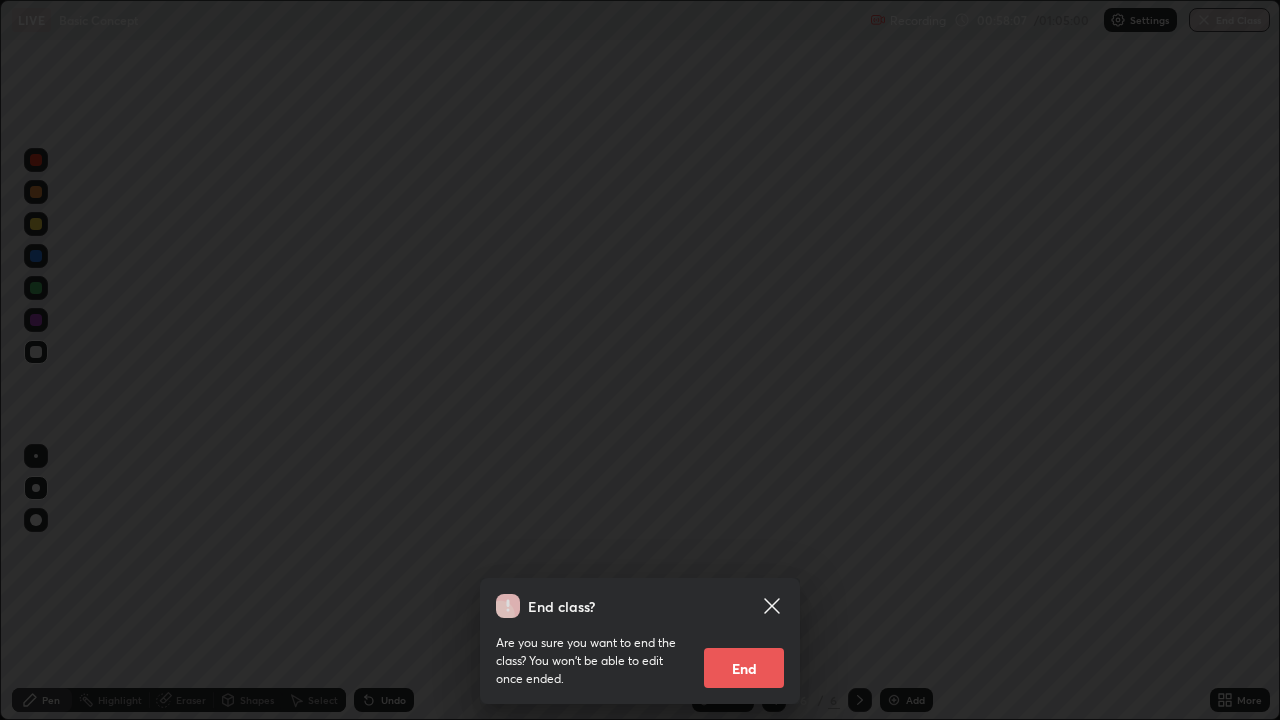 click 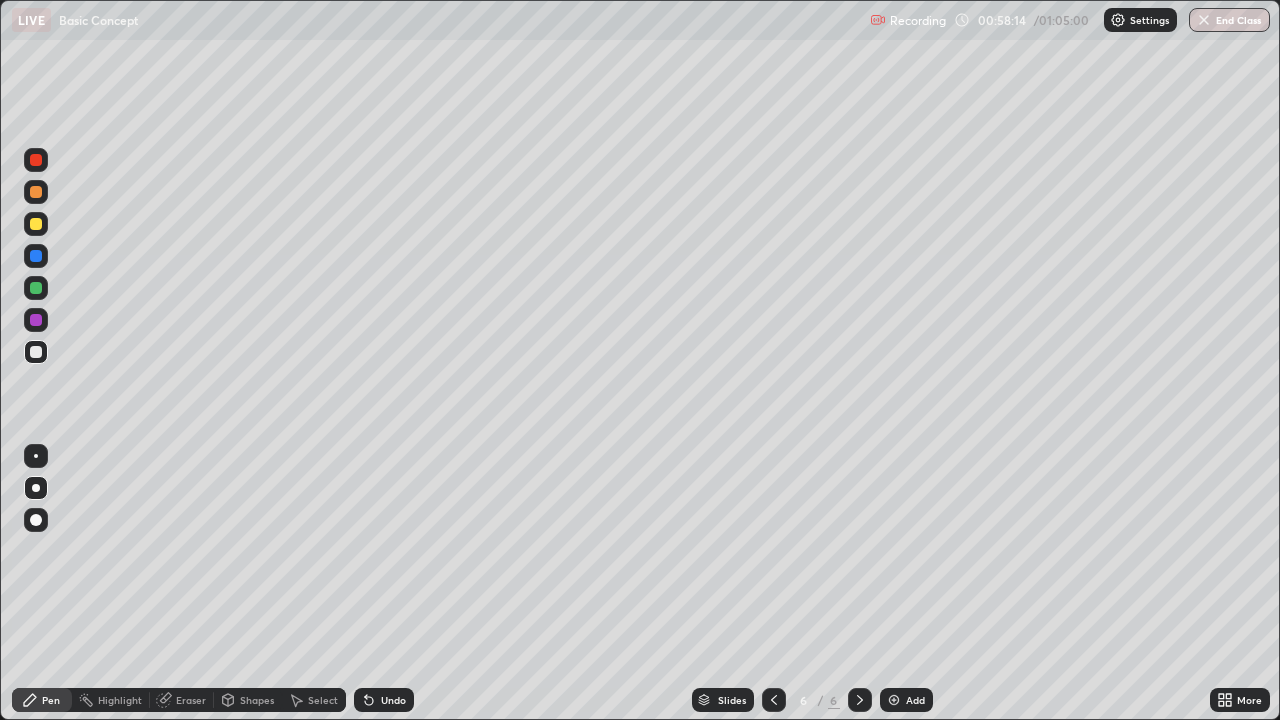 click 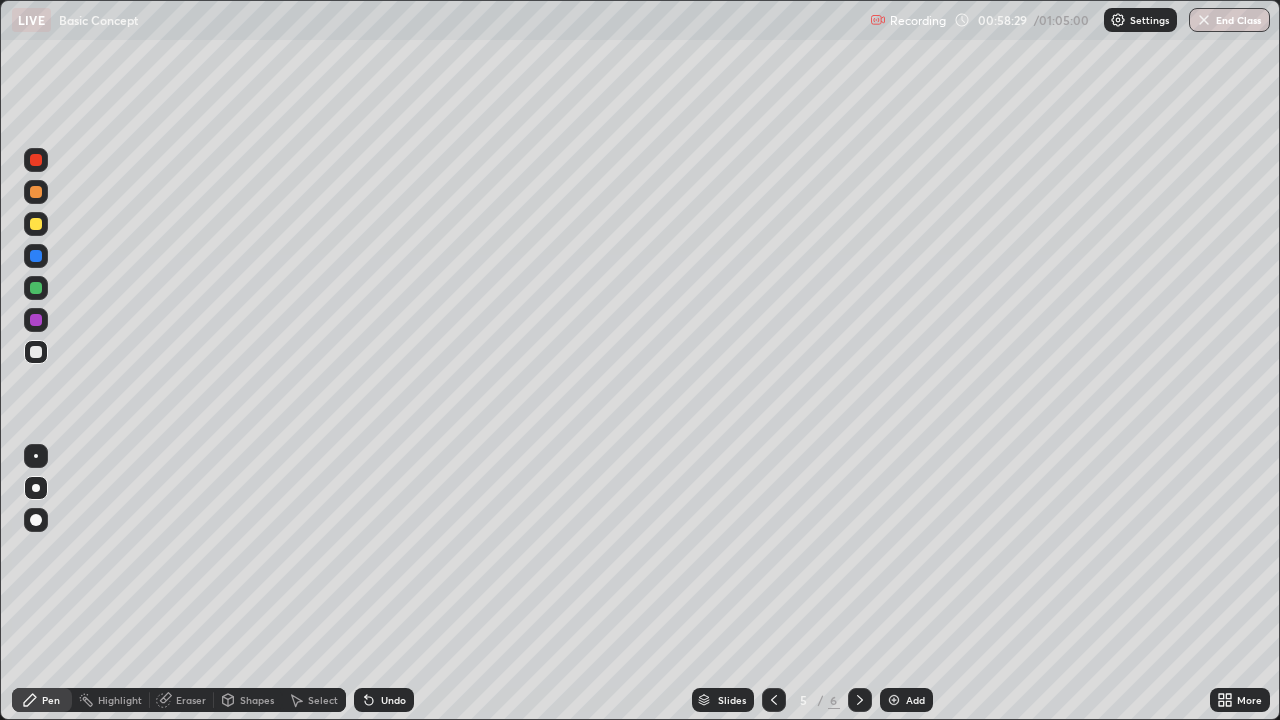 click at bounding box center (774, 700) 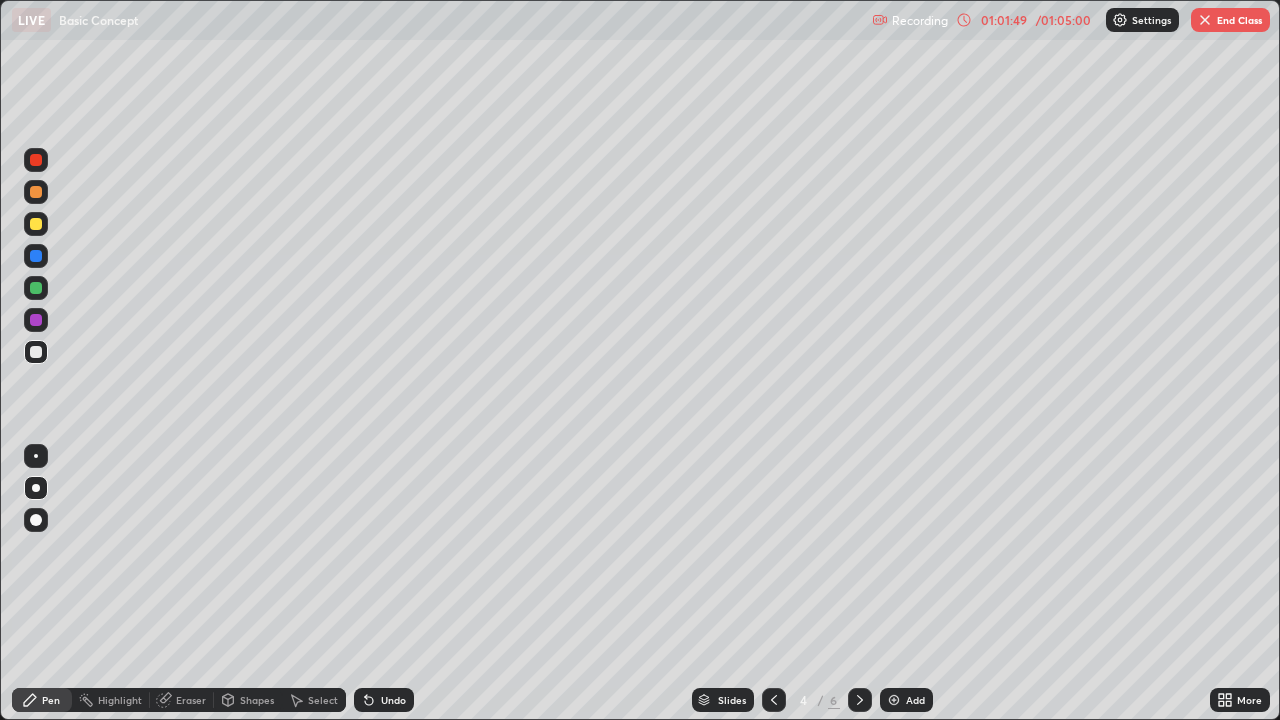 click on "End Class" at bounding box center [1230, 20] 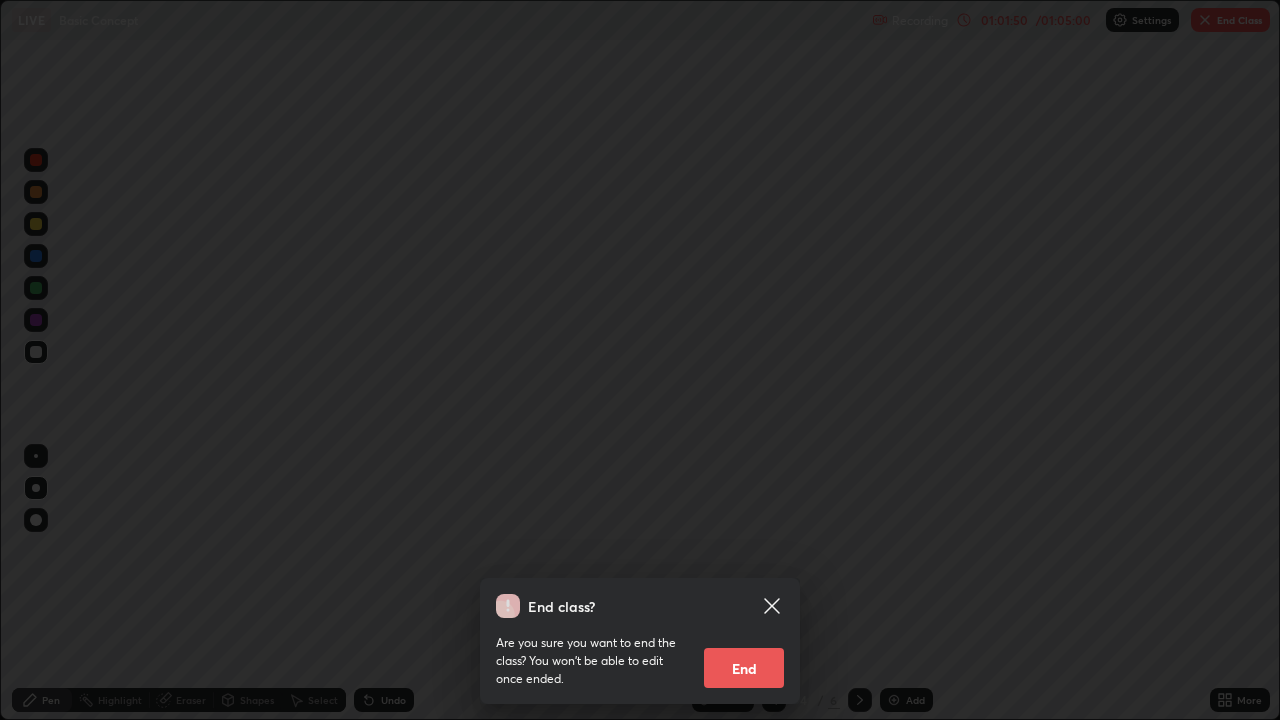 click on "End" at bounding box center [744, 668] 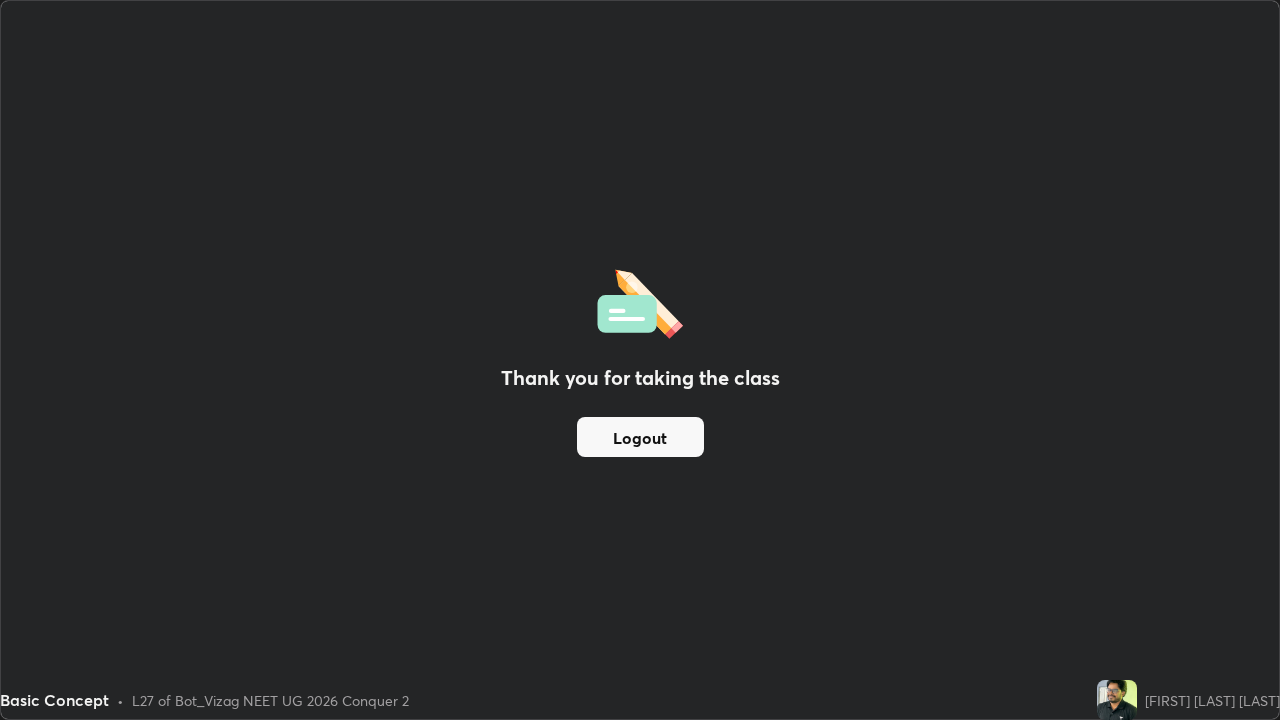 click on "Logout" at bounding box center (640, 437) 